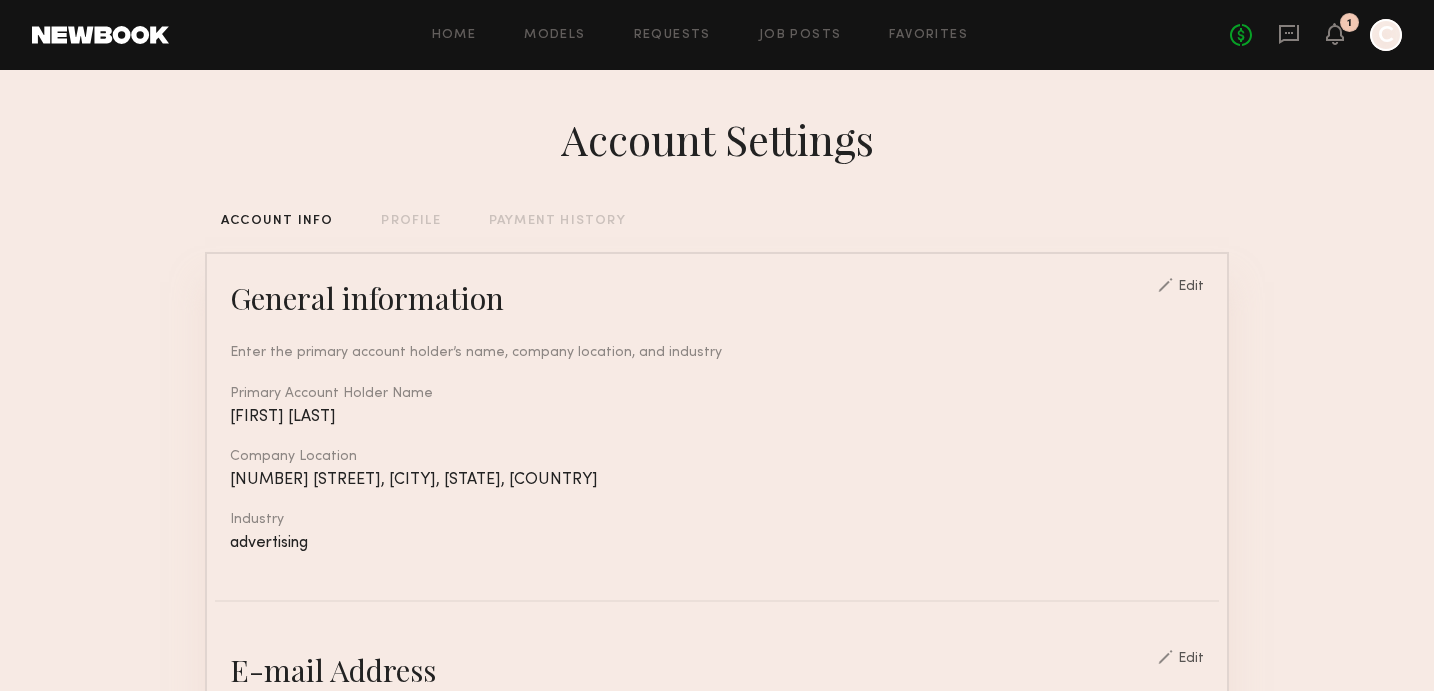 scroll, scrollTop: 0, scrollLeft: 0, axis: both 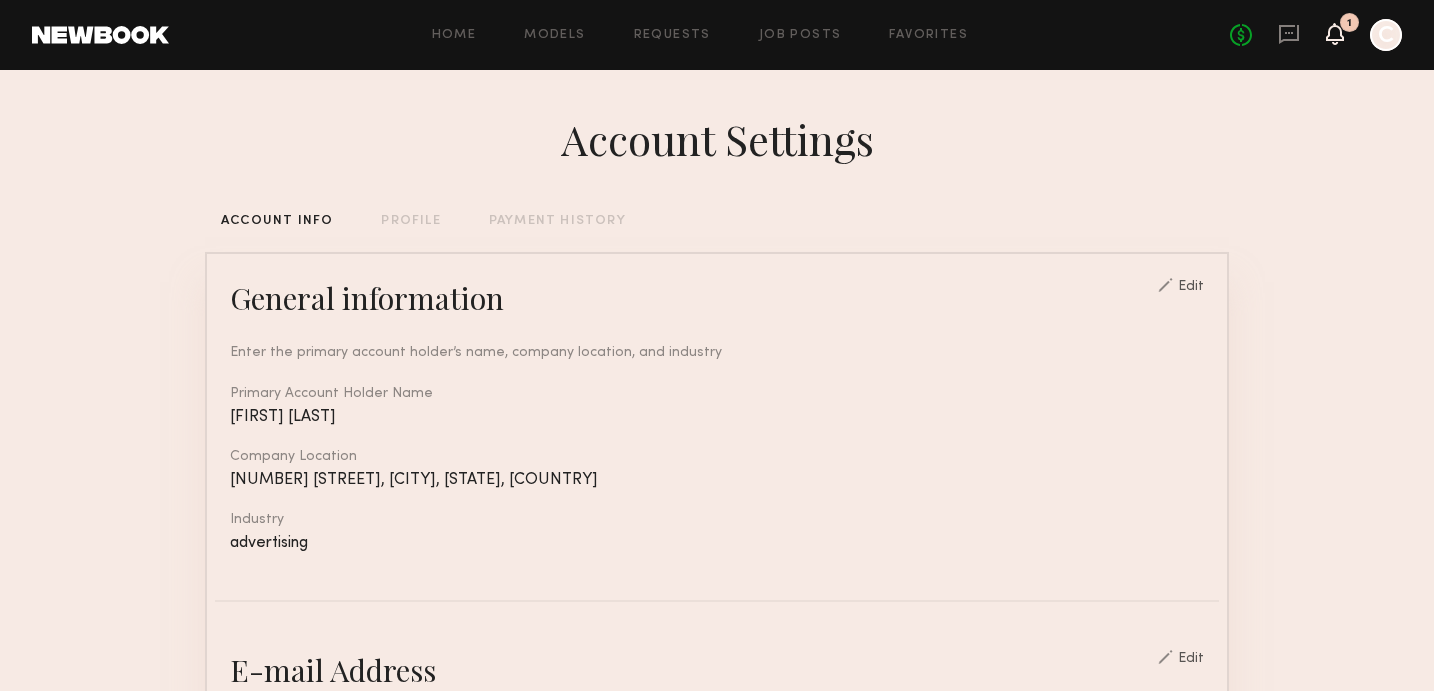 click 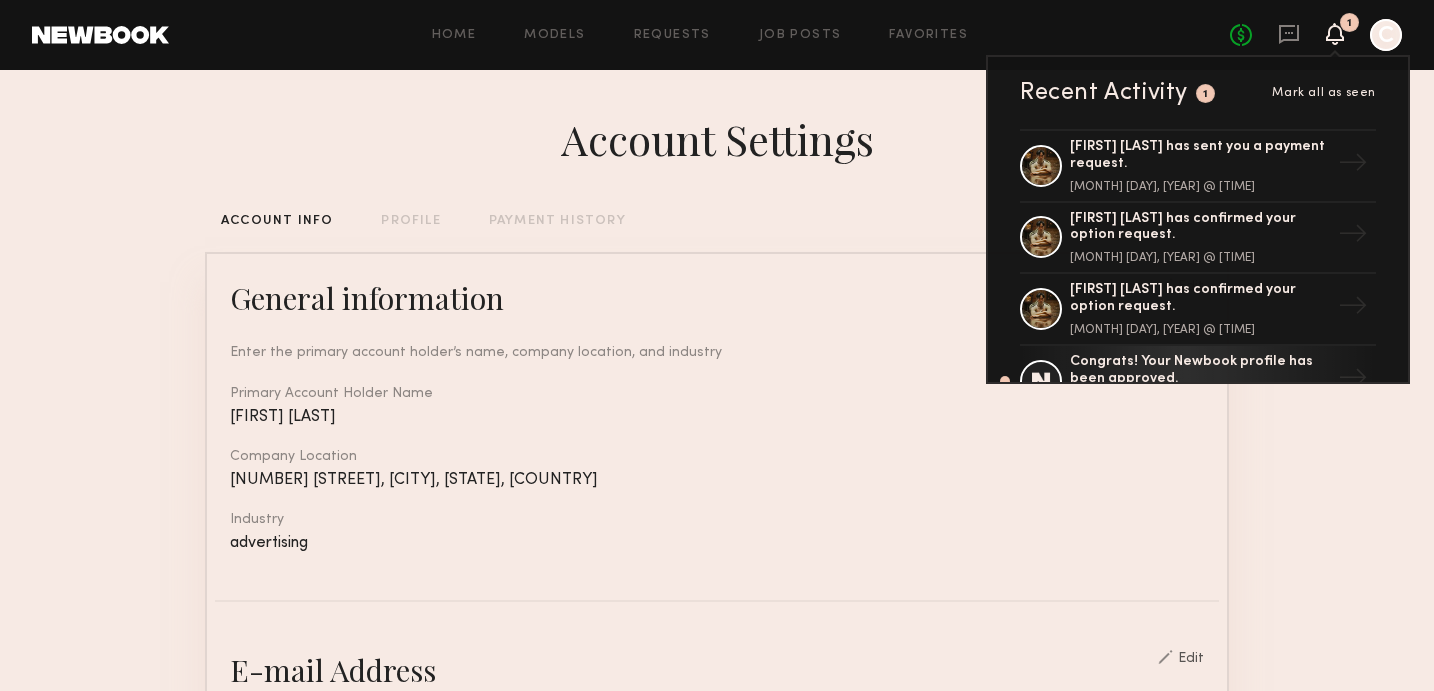 click on "Mark all as seen" 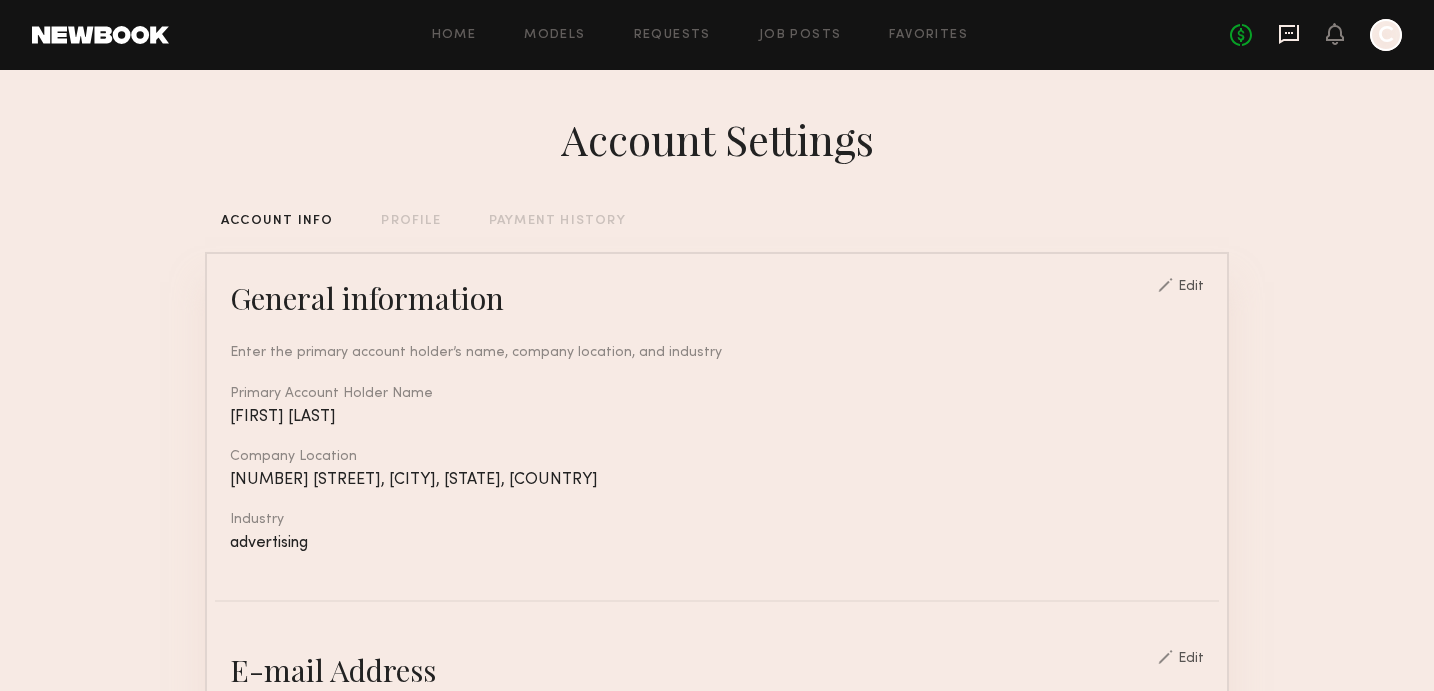 click 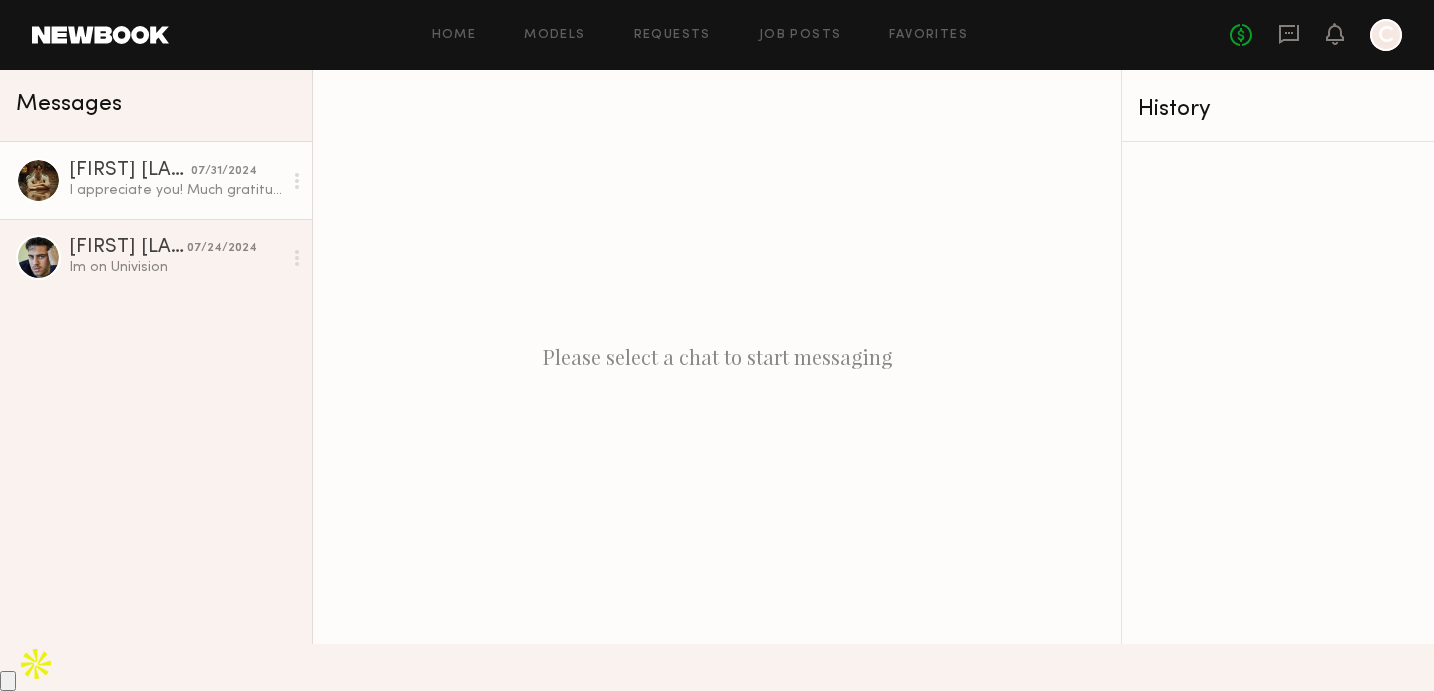 click on "[FIRST] [LAST]" 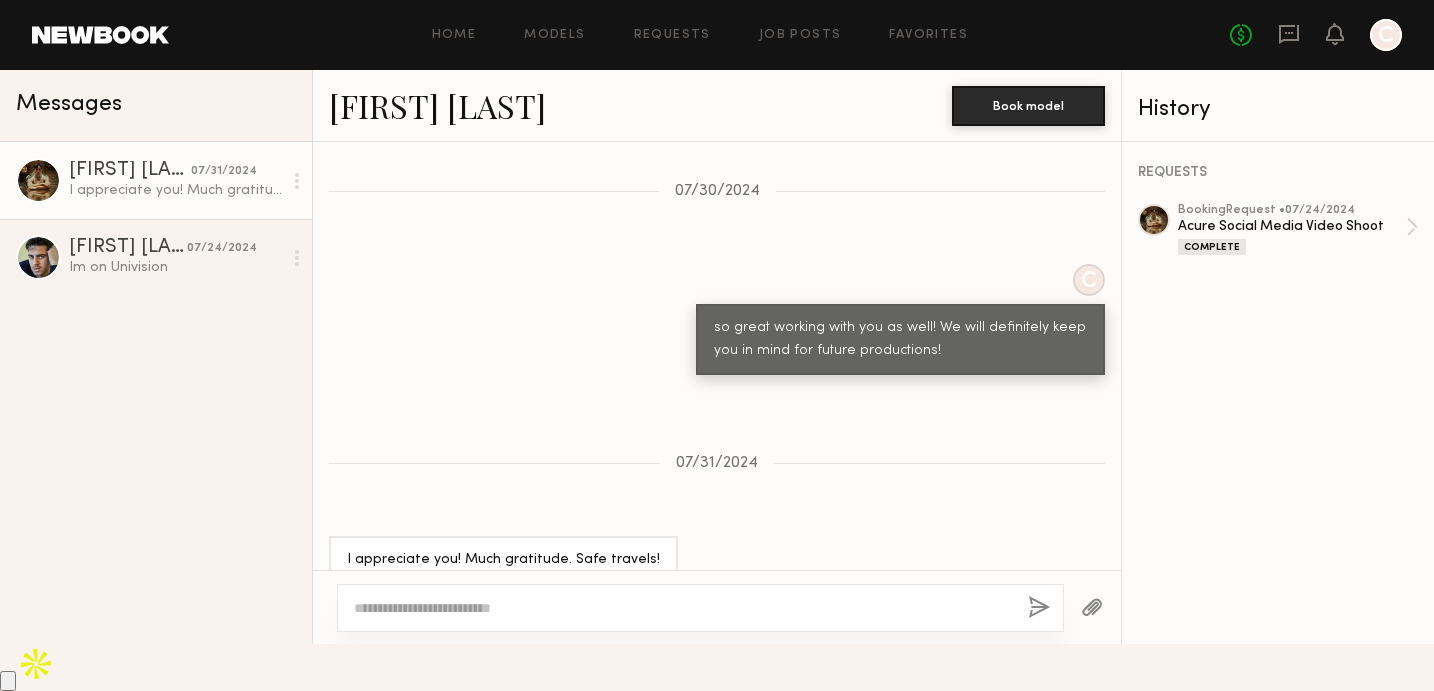 scroll, scrollTop: 1599, scrollLeft: 0, axis: vertical 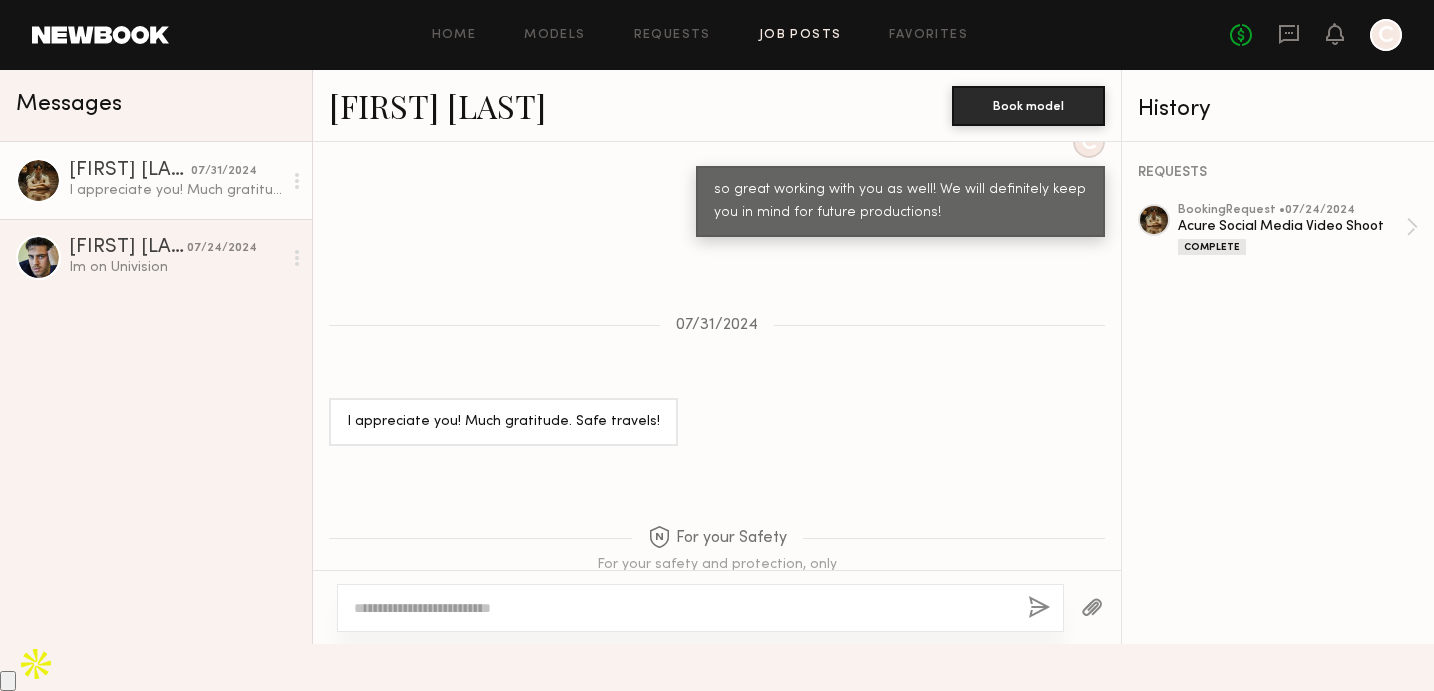 click on "Job Posts" 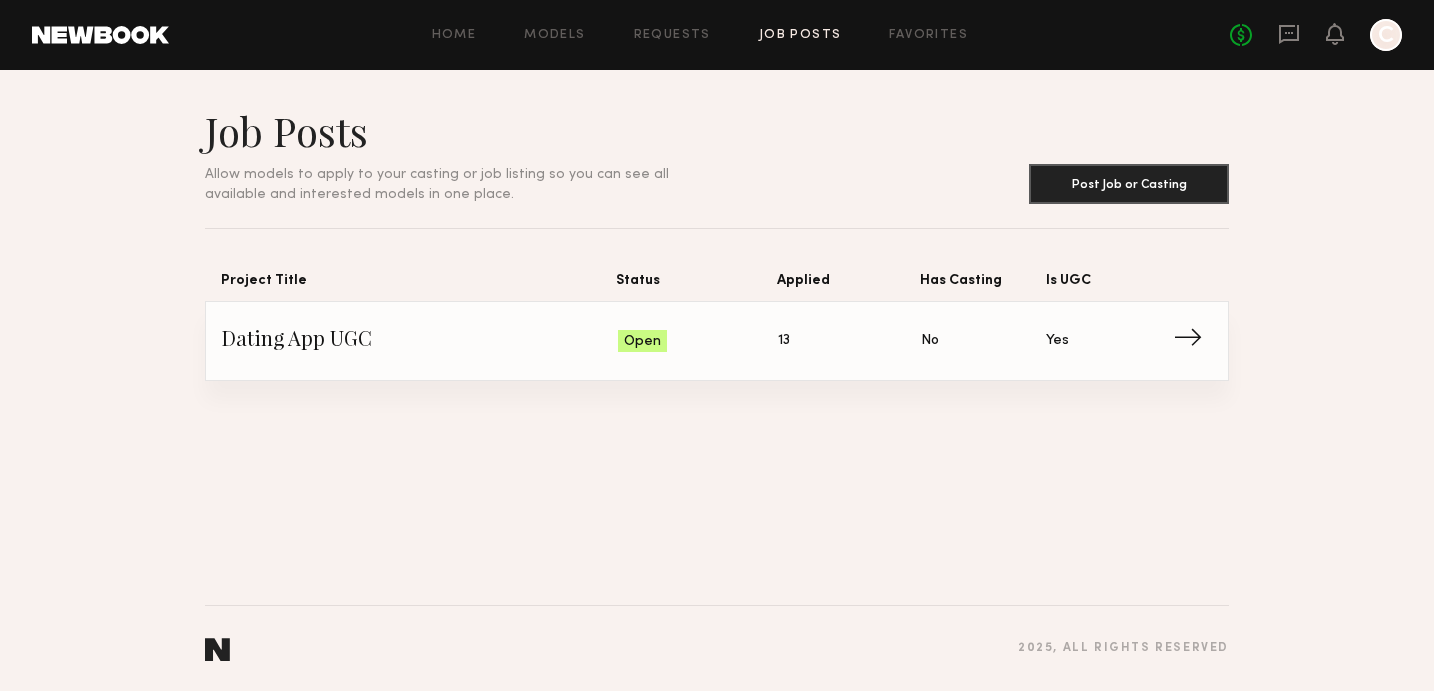 click on "→" 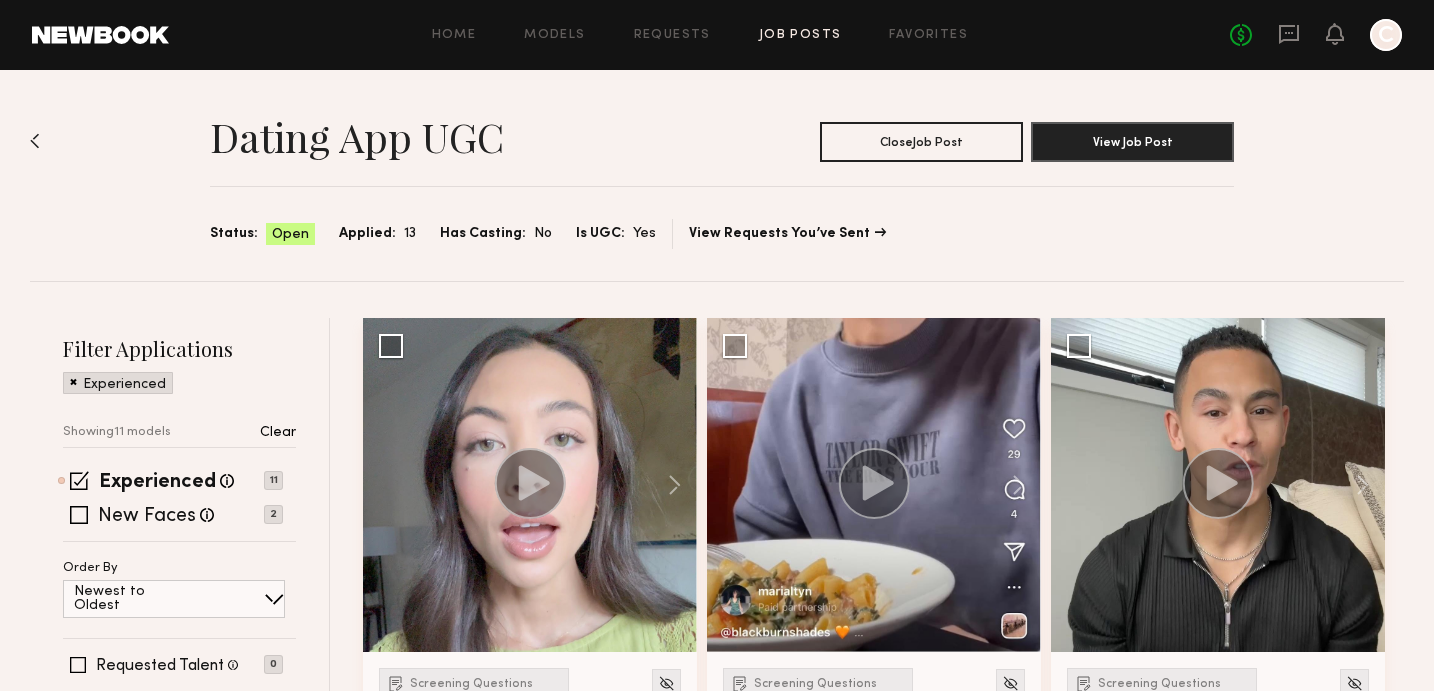 click on "Applied:" 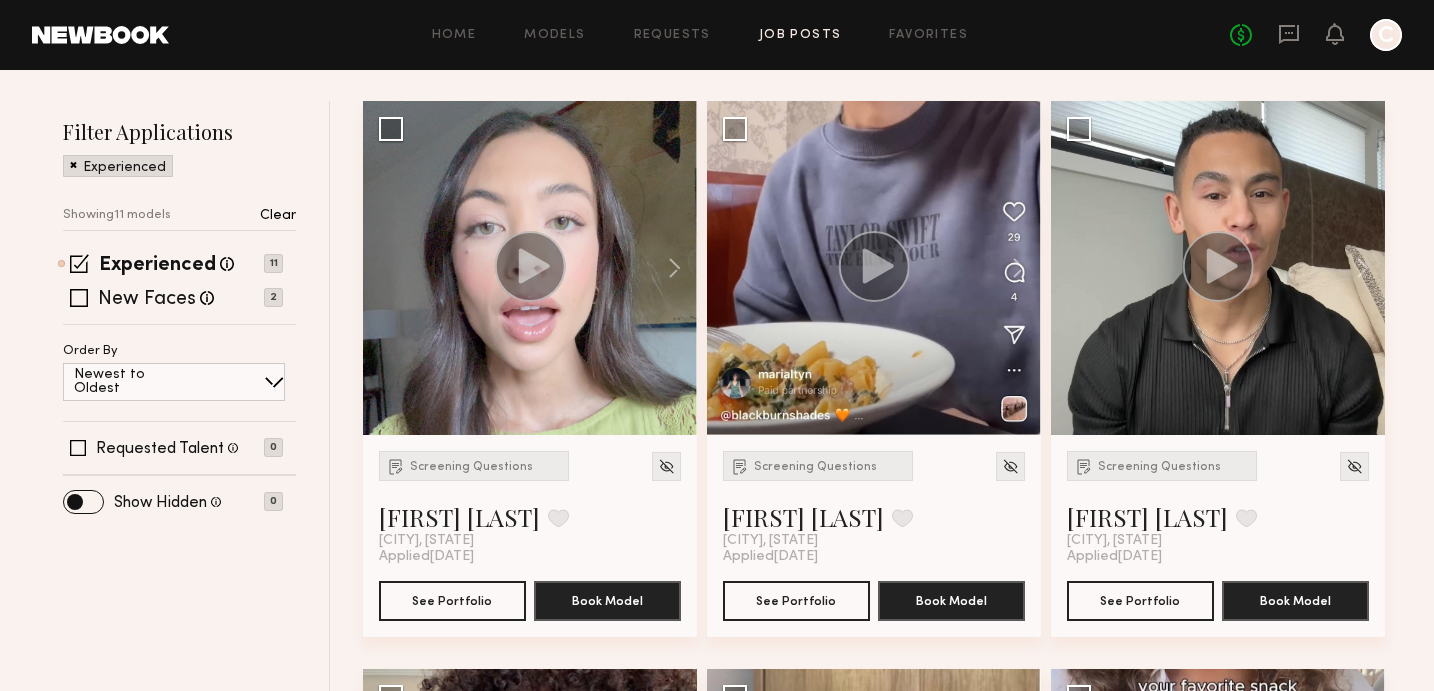 scroll, scrollTop: 198, scrollLeft: 0, axis: vertical 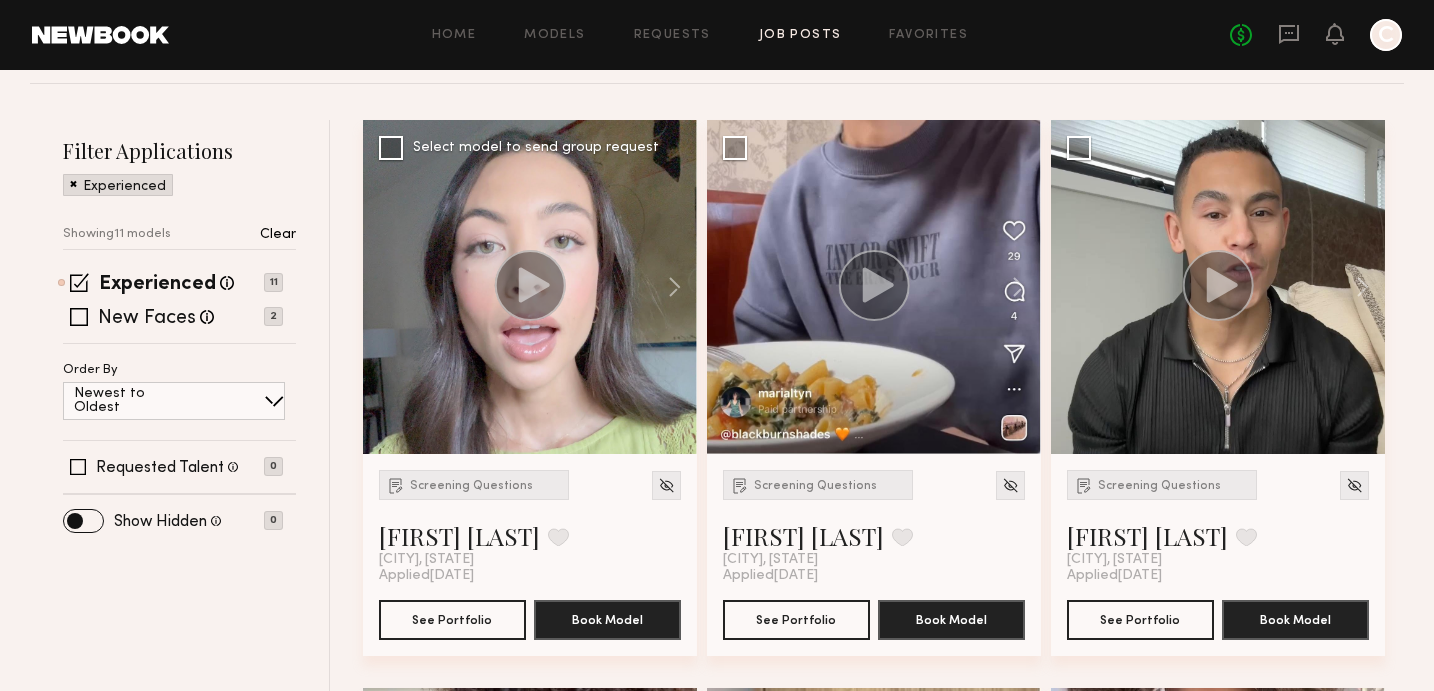 click 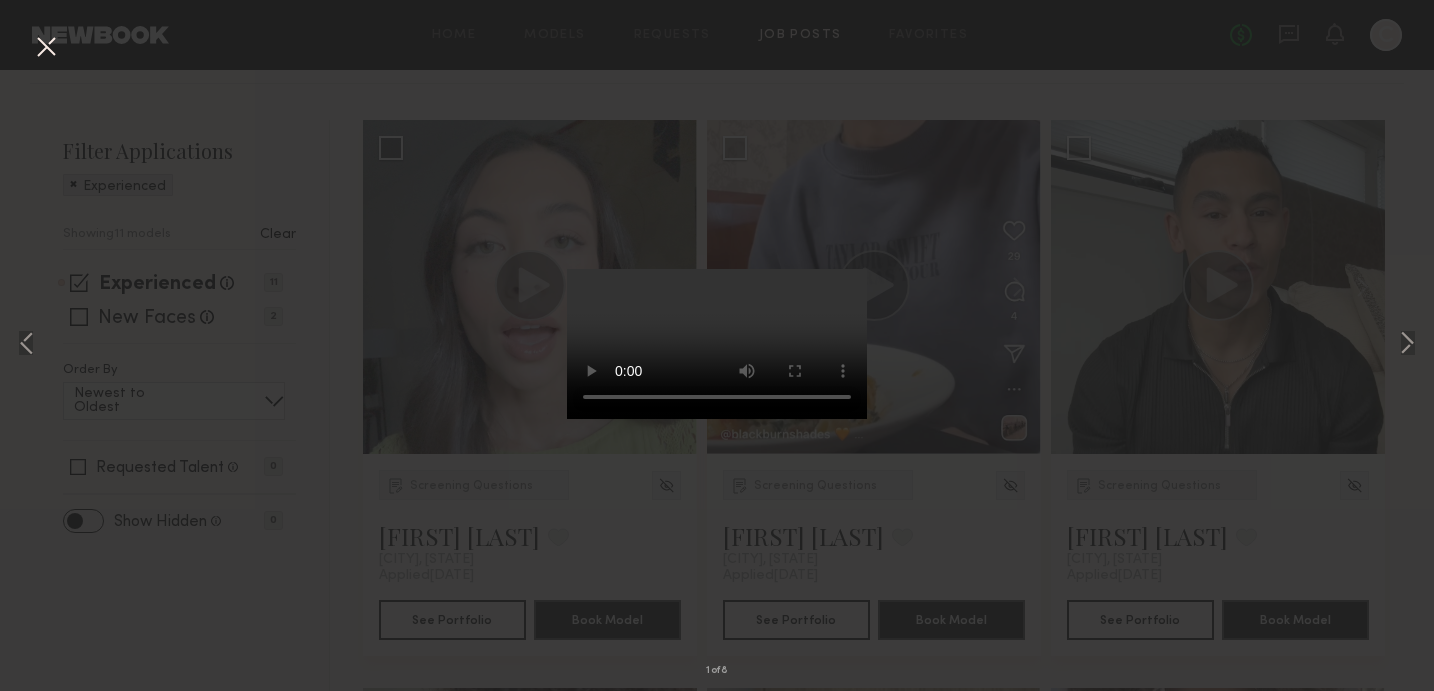 click on "1  of  8" at bounding box center (717, 345) 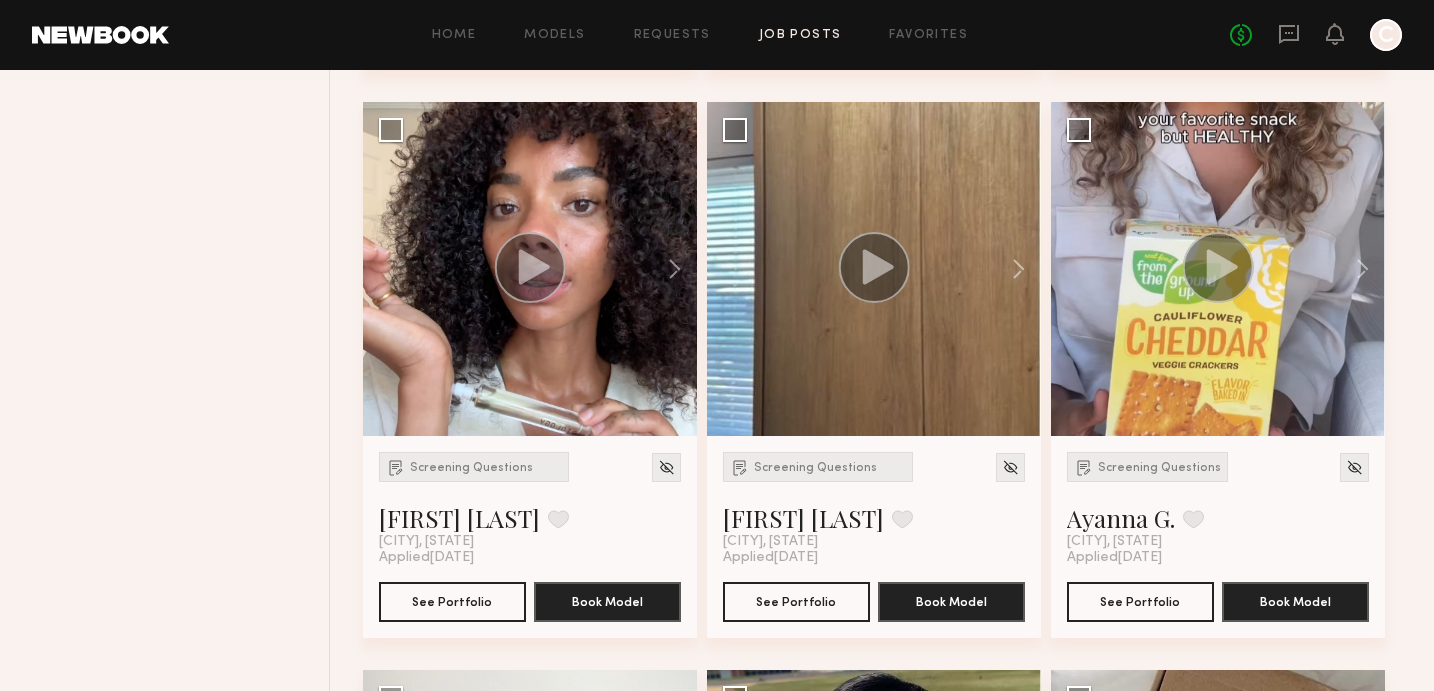 scroll, scrollTop: 787, scrollLeft: 0, axis: vertical 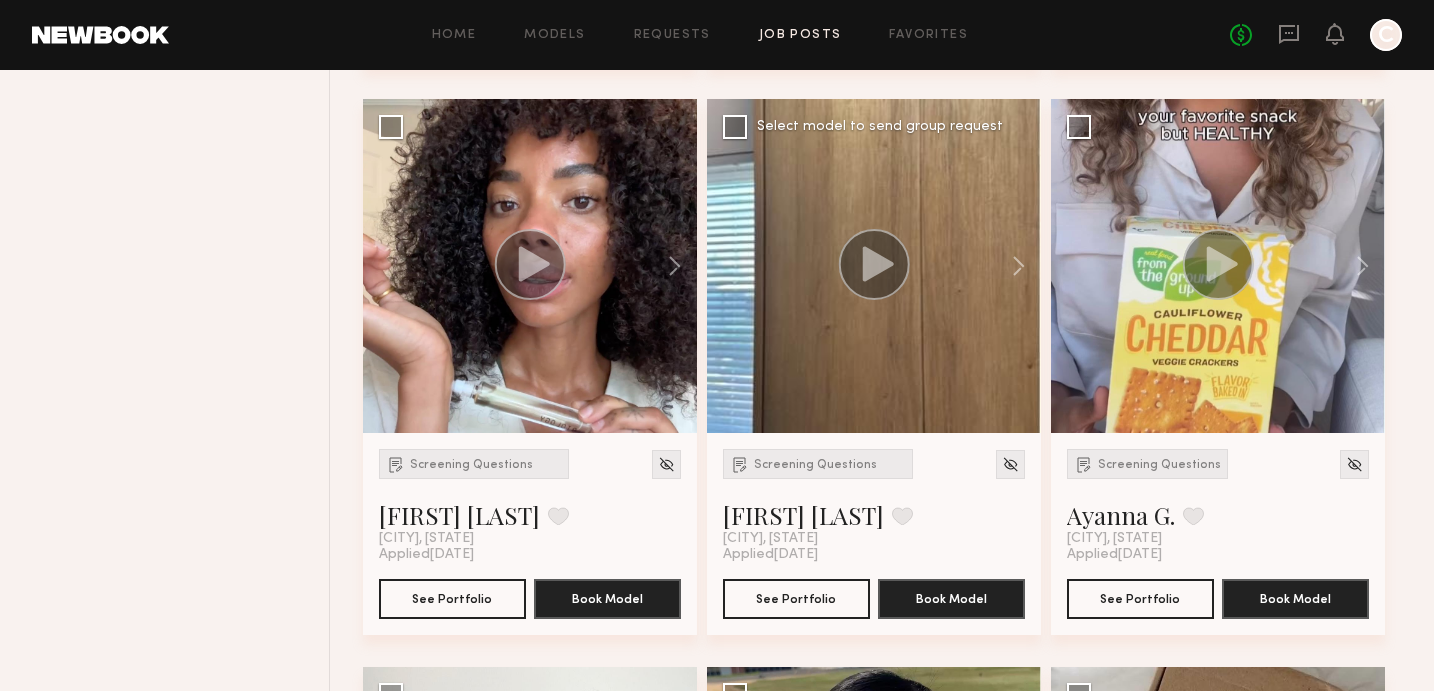 click 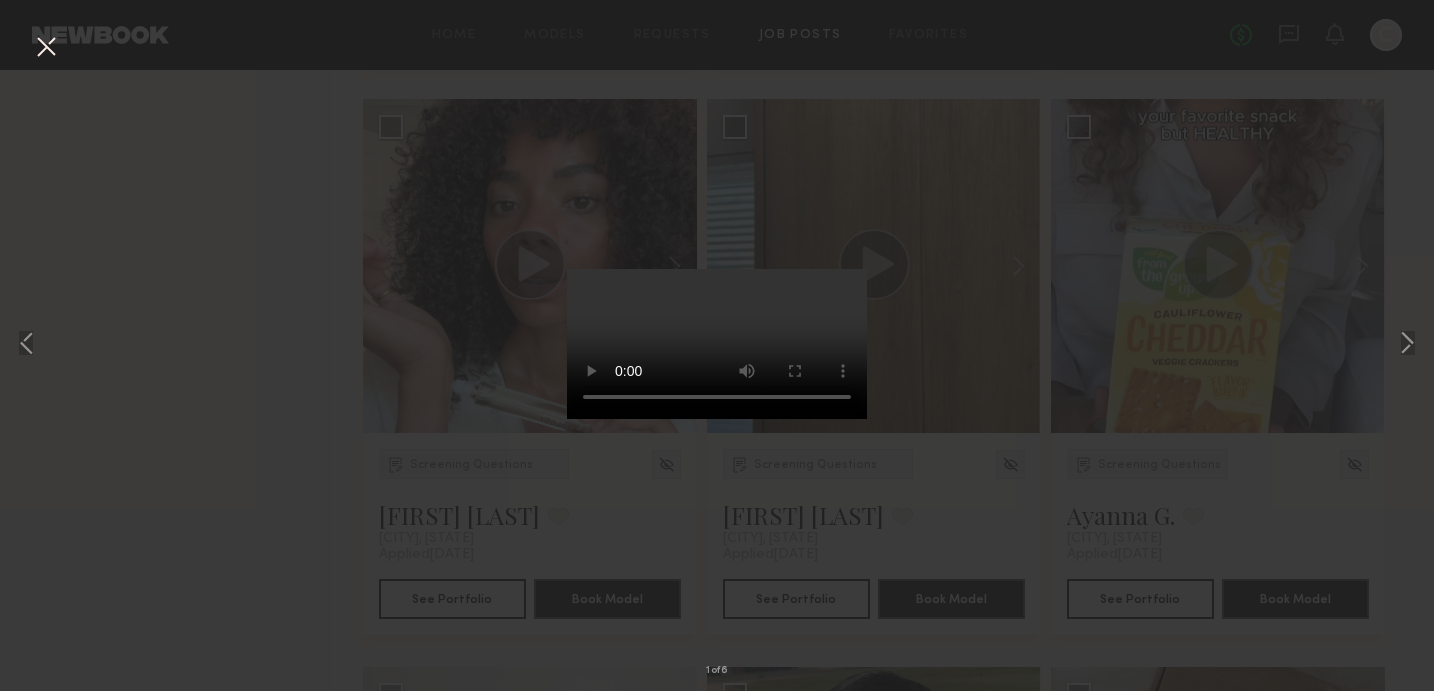 click on "1  of  6" at bounding box center [717, 345] 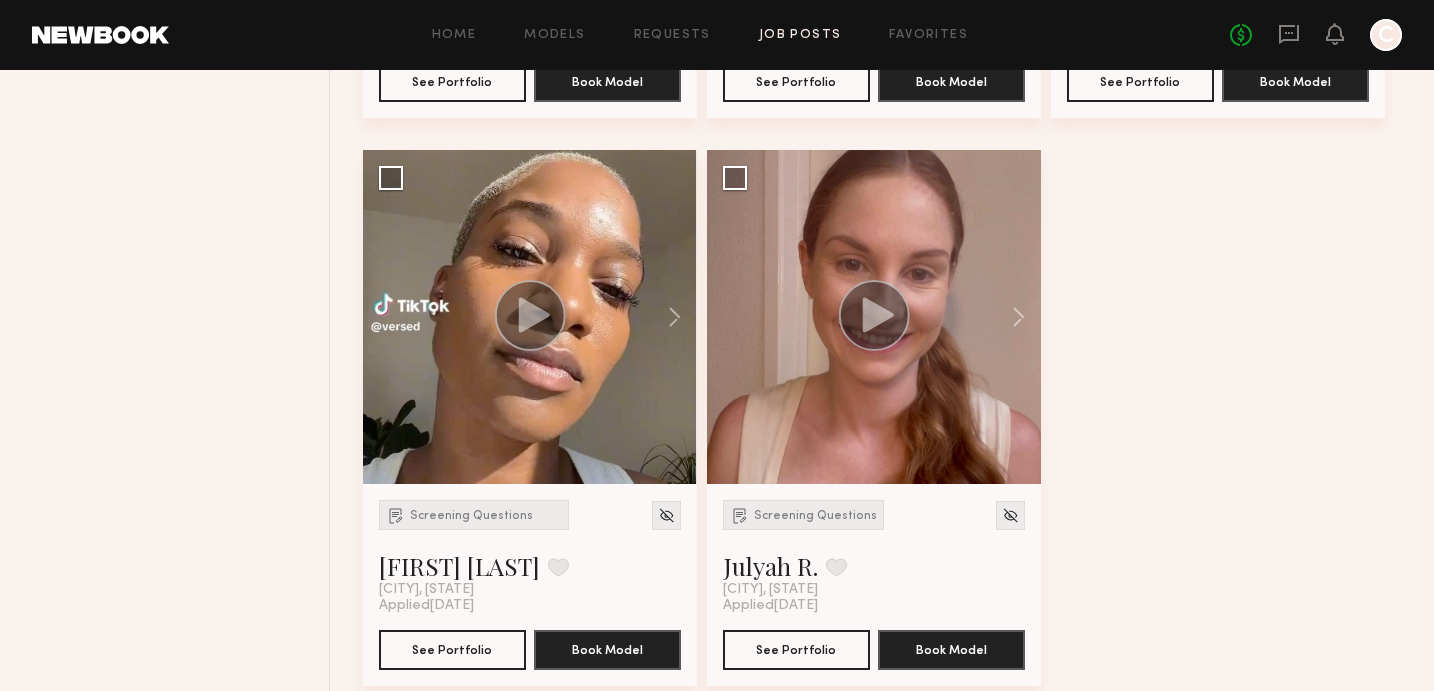 scroll, scrollTop: 1873, scrollLeft: 0, axis: vertical 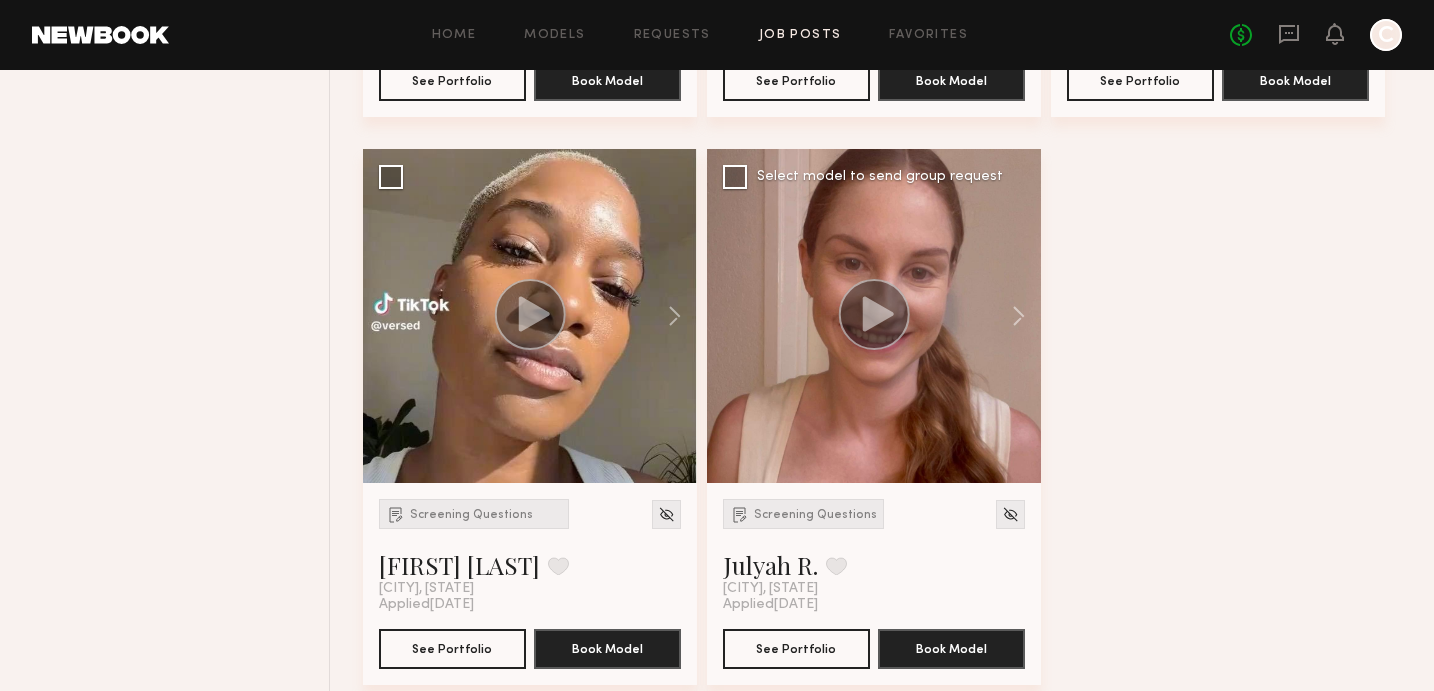 click 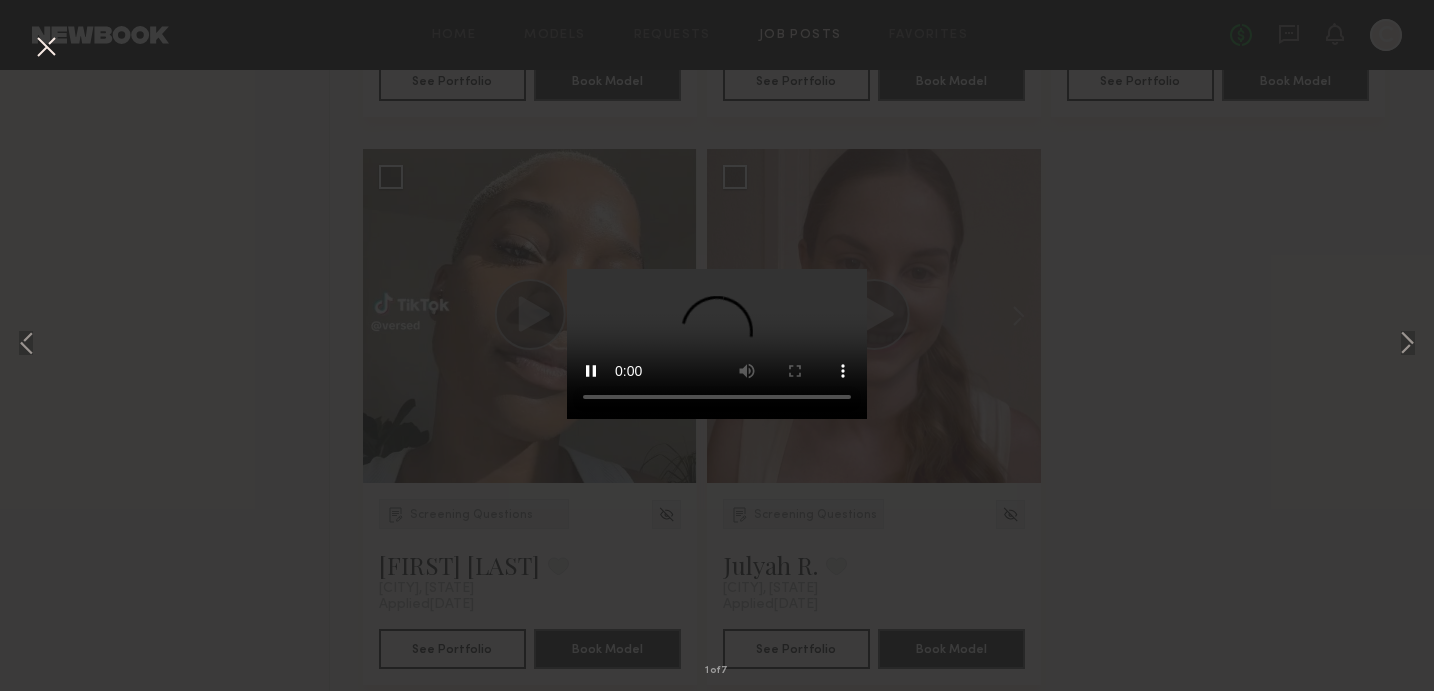 type 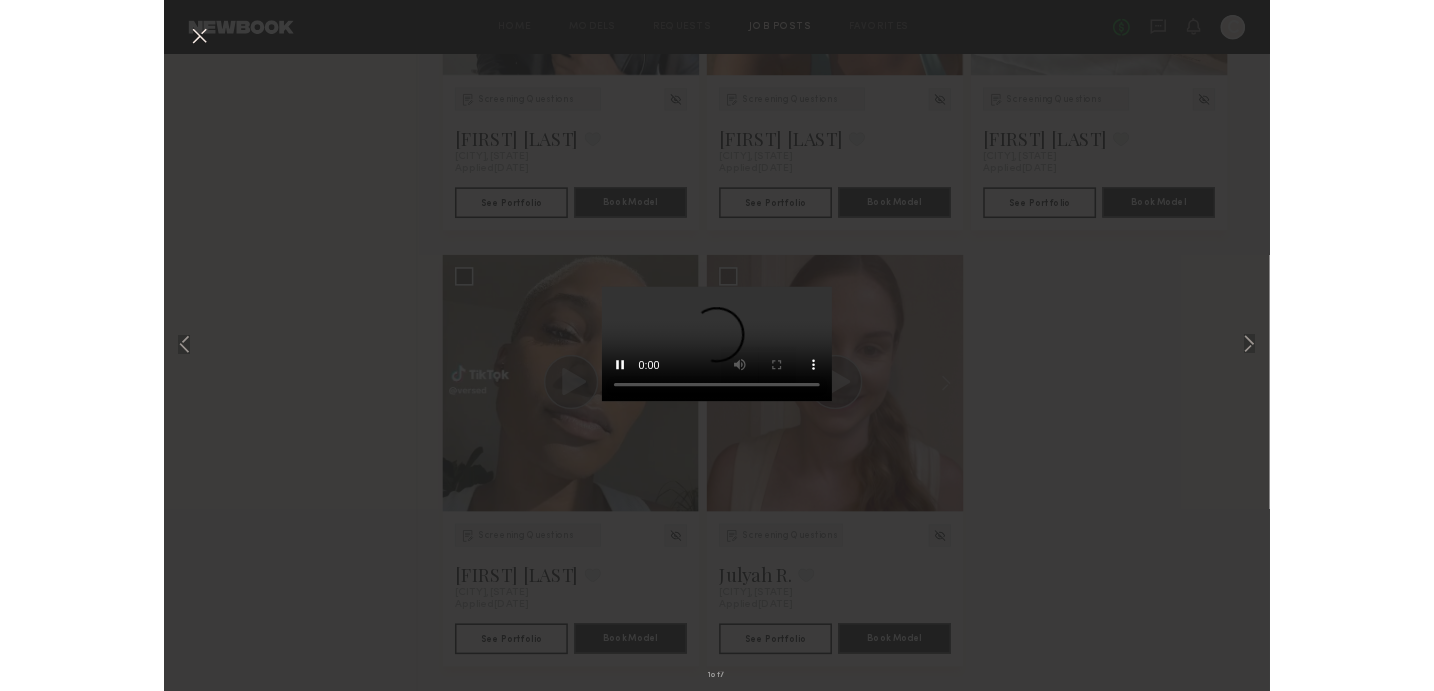 scroll, scrollTop: 1873, scrollLeft: 0, axis: vertical 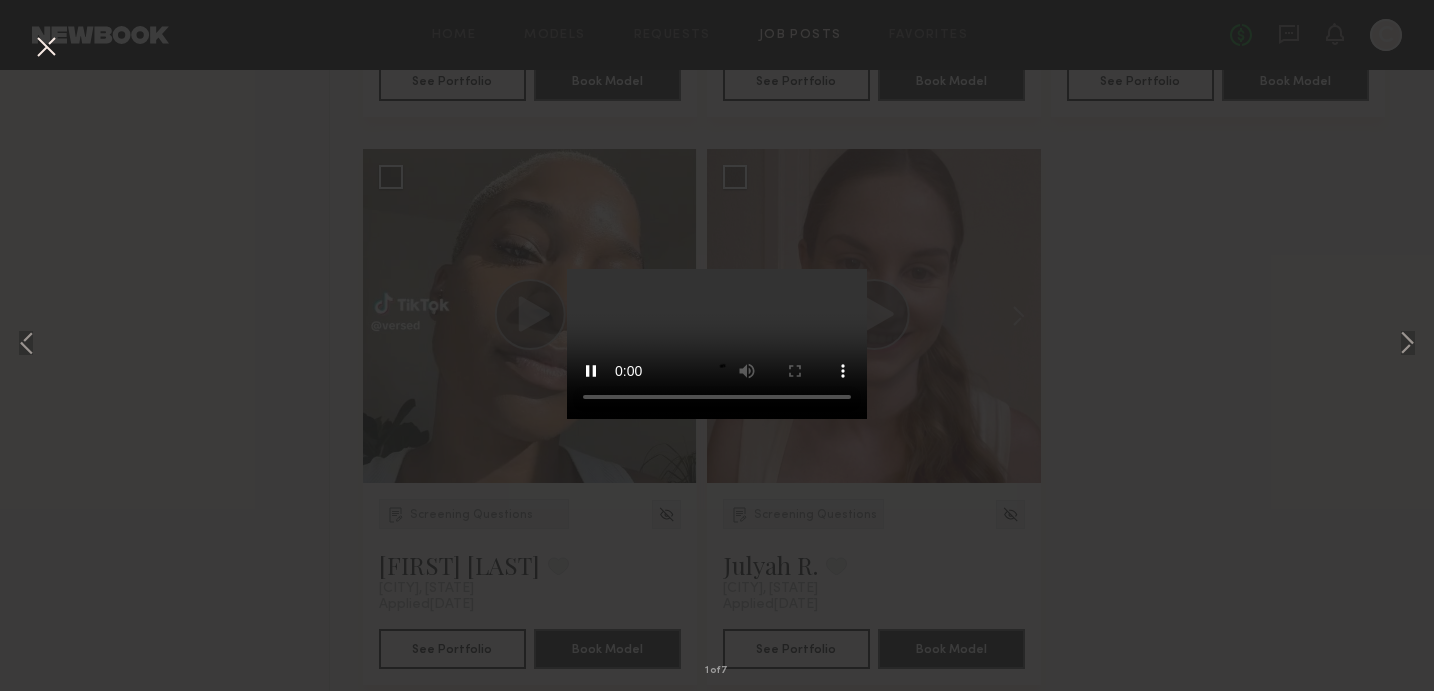 click at bounding box center (46, 48) 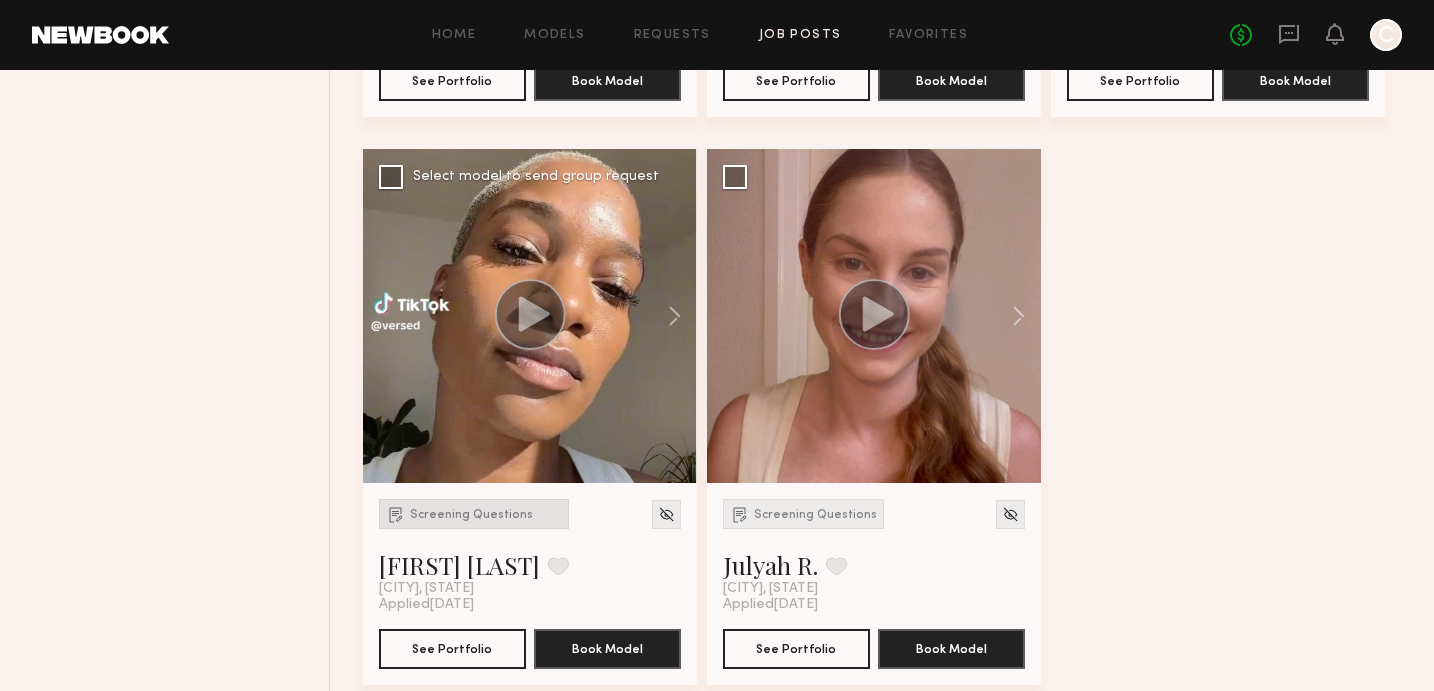 scroll, scrollTop: 1834, scrollLeft: 0, axis: vertical 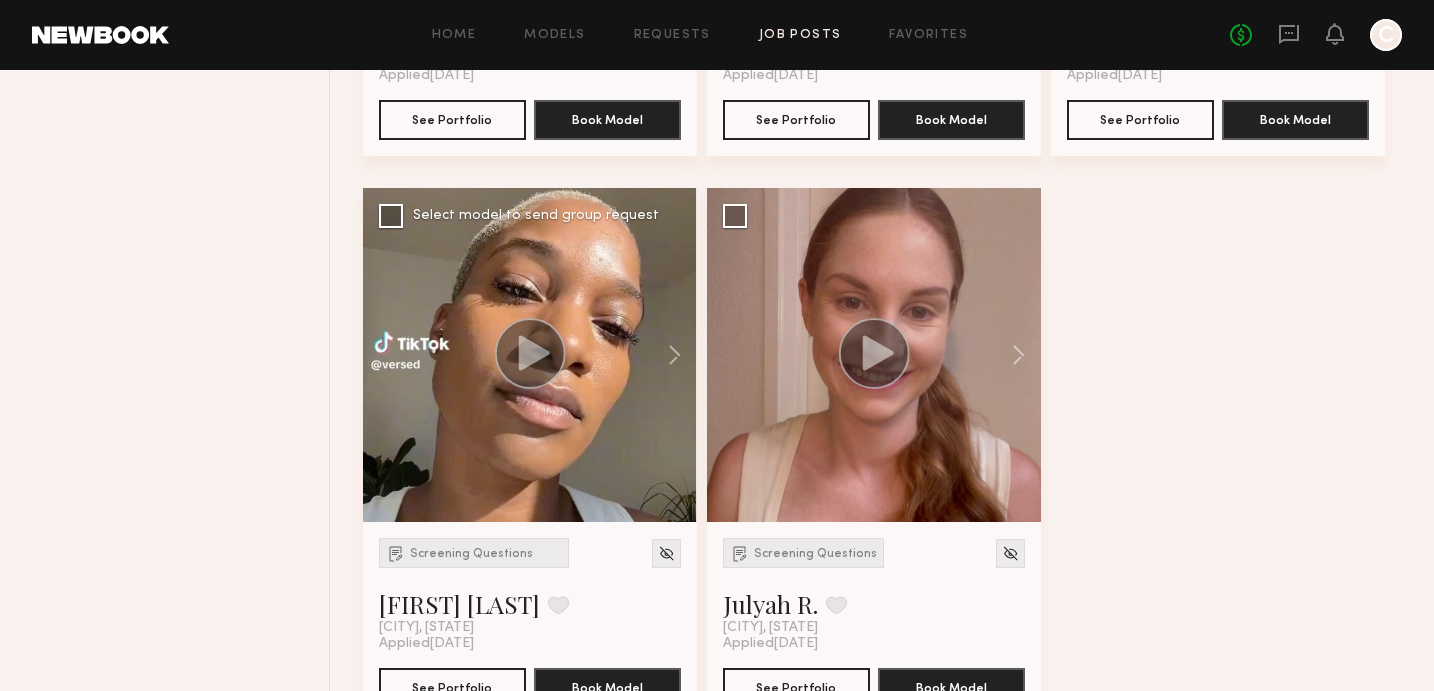 click 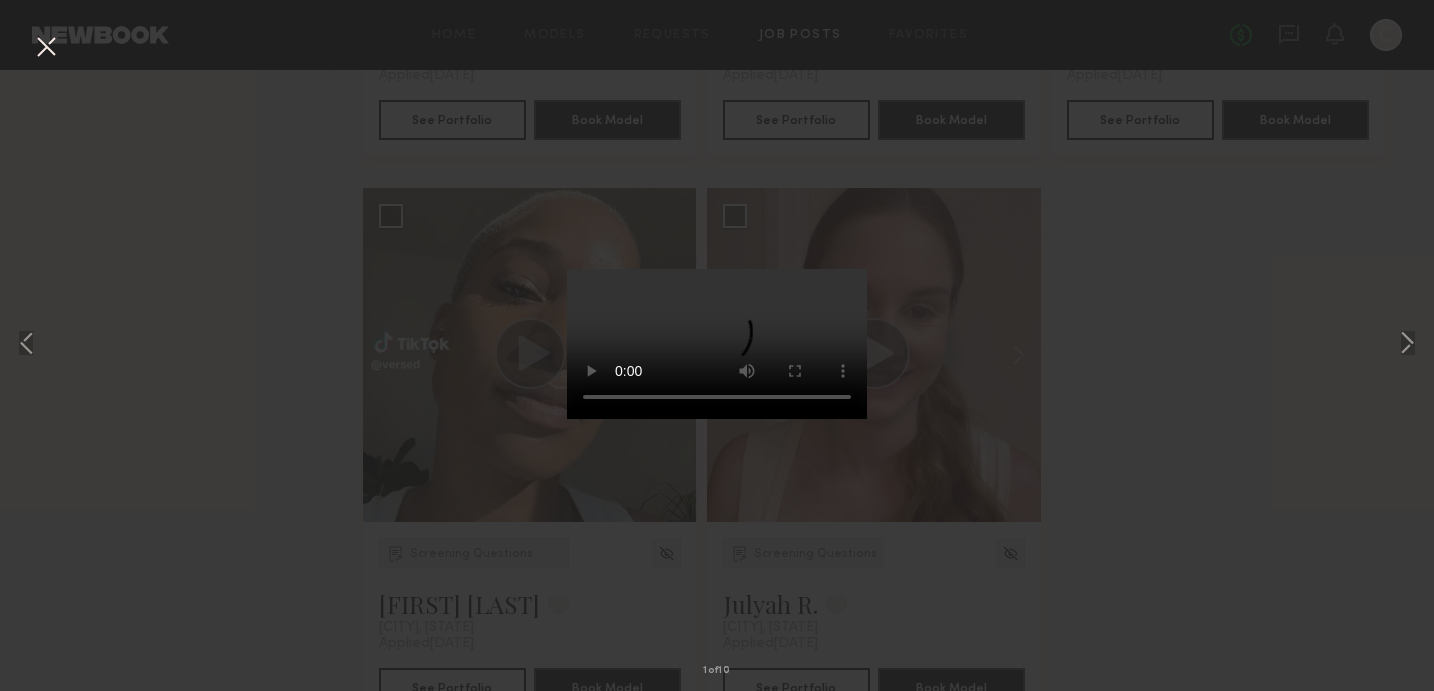 type 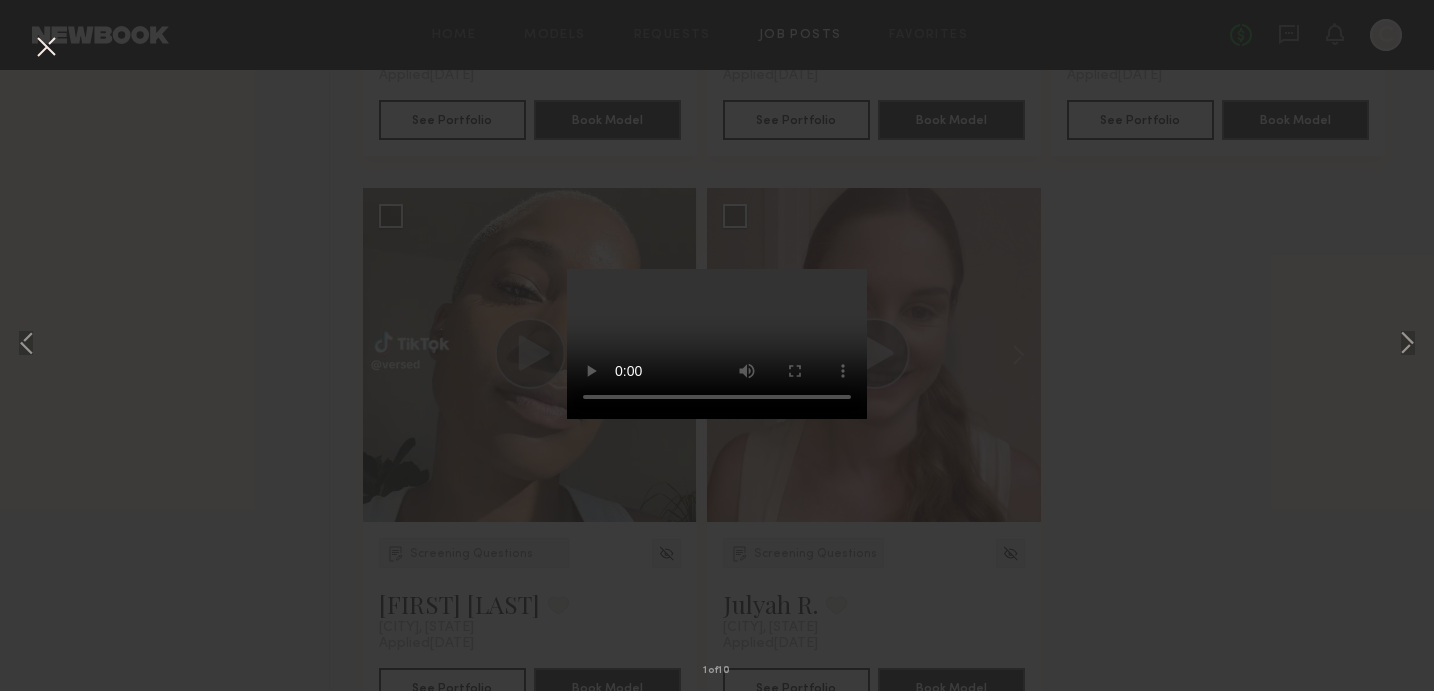 click on "1  of  10" at bounding box center [717, 345] 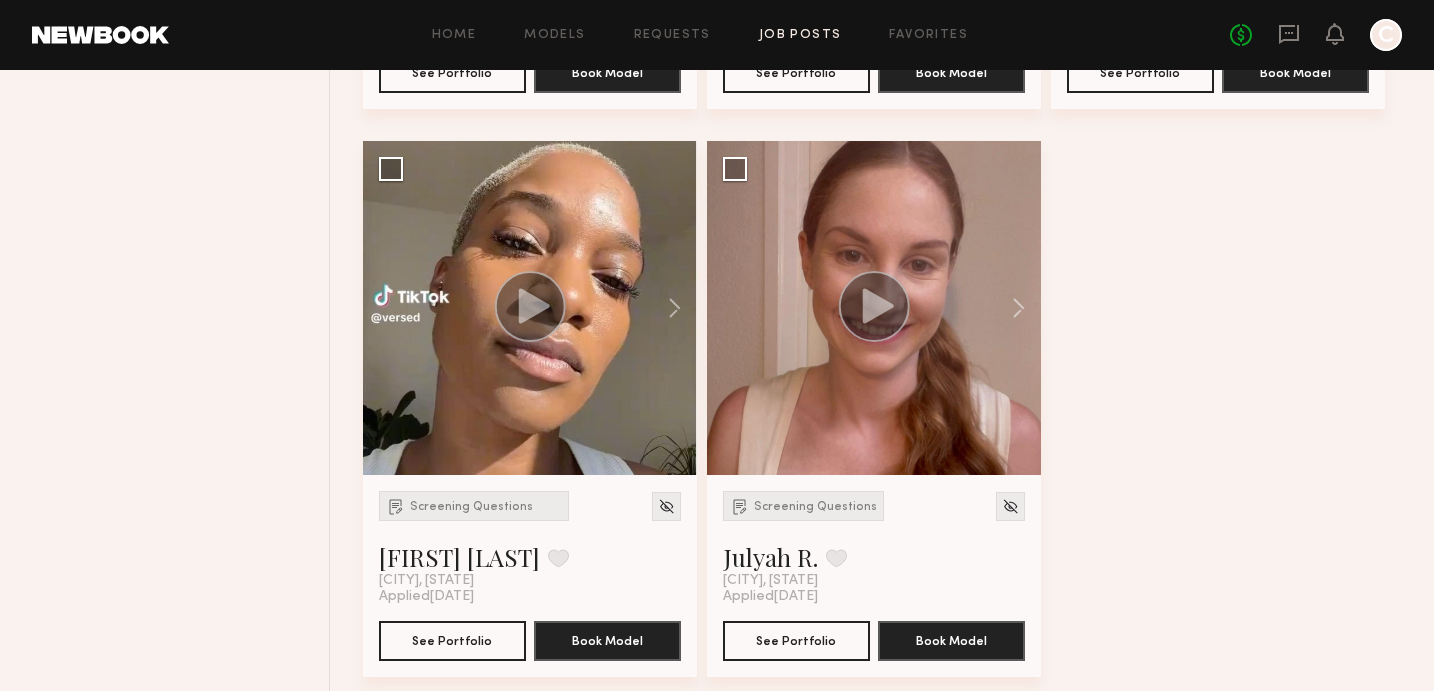 scroll, scrollTop: 1886, scrollLeft: 0, axis: vertical 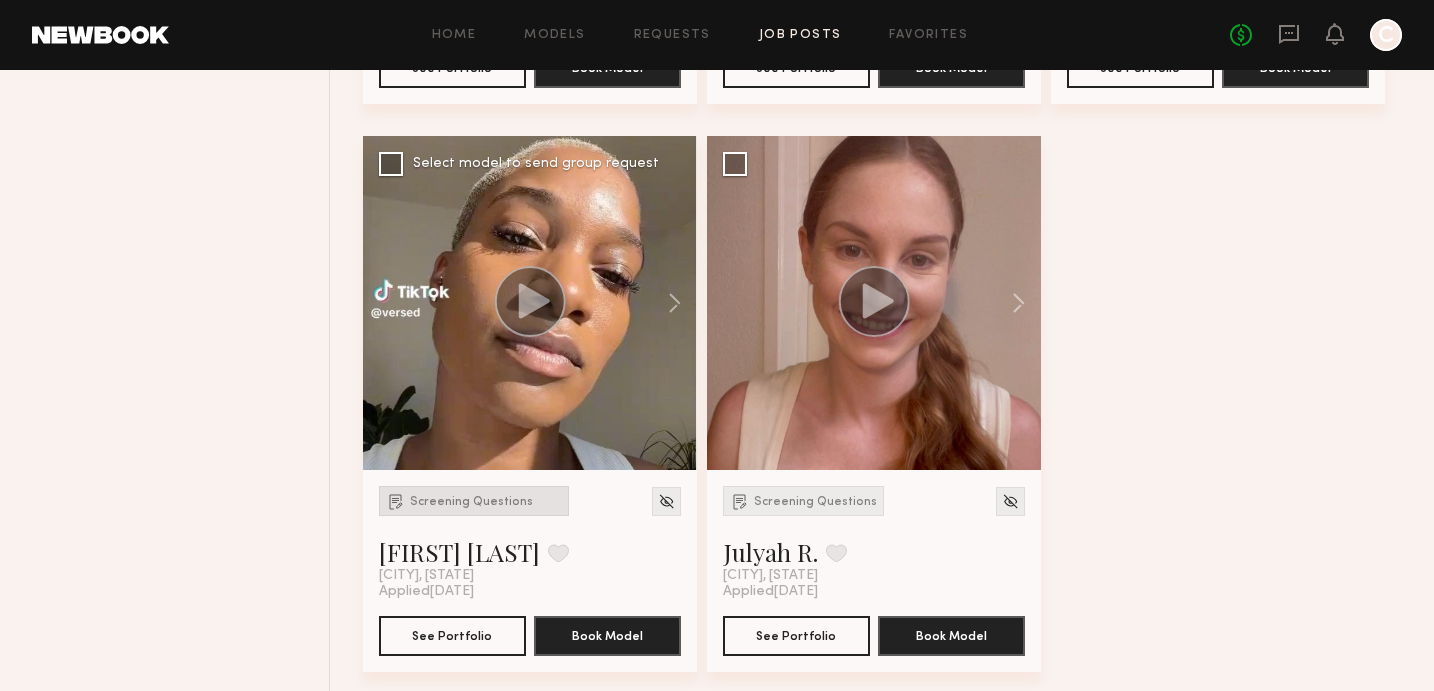 click on "Screening Questions" 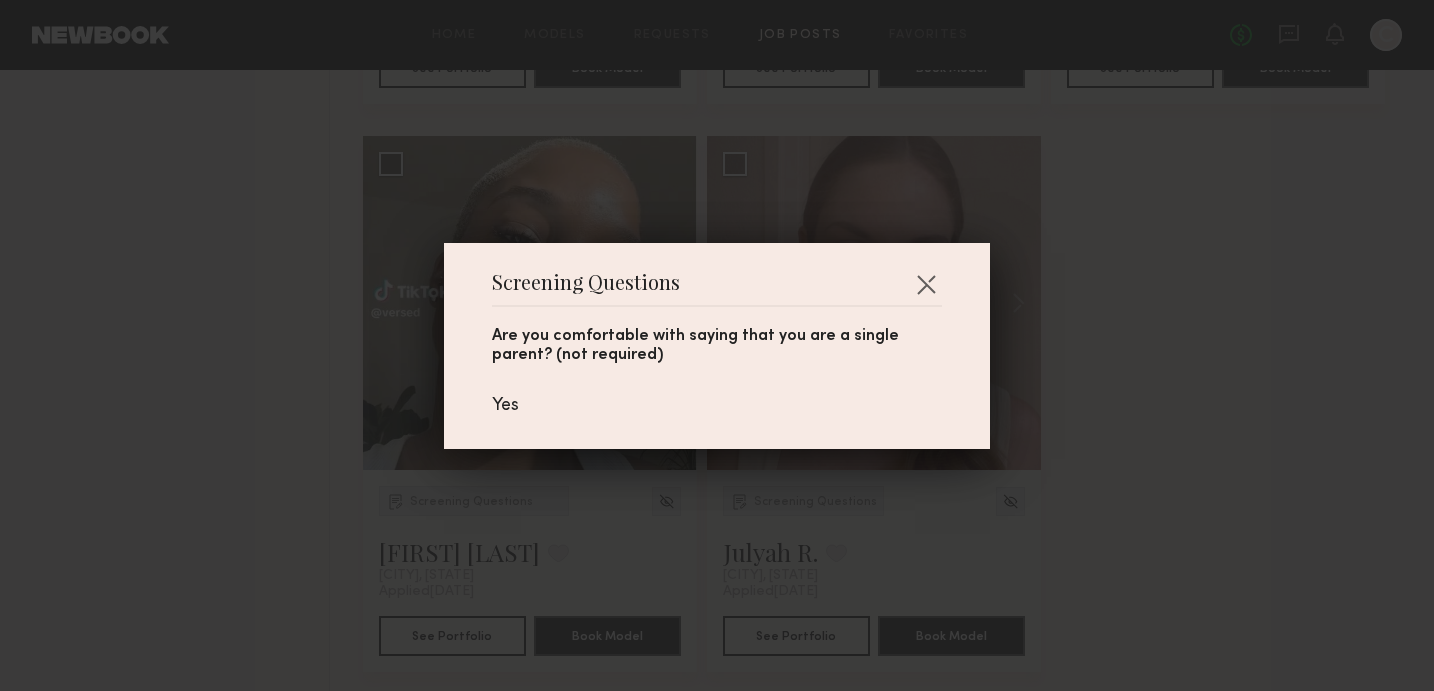 click on "Screening Questions Are you comfortable with saying that you are a single parent? (not required) Yes" at bounding box center (717, 345) 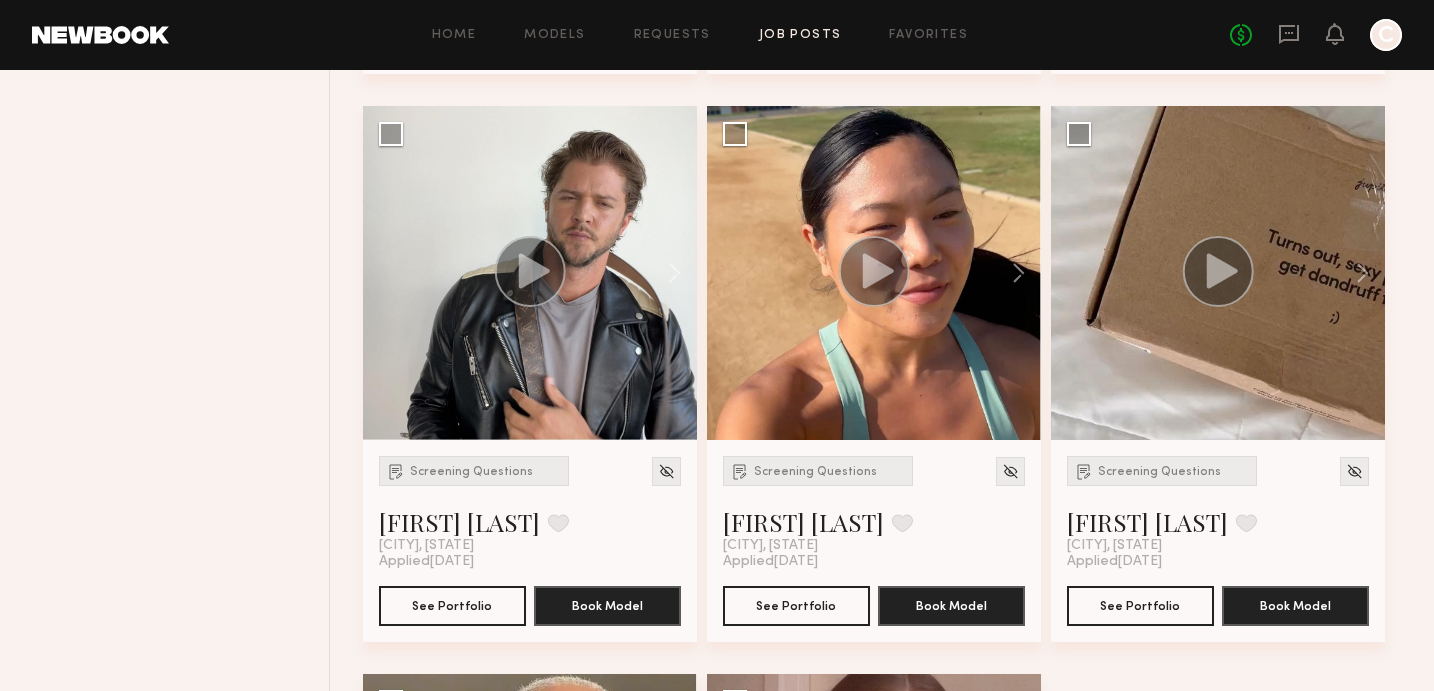 scroll, scrollTop: 1343, scrollLeft: 0, axis: vertical 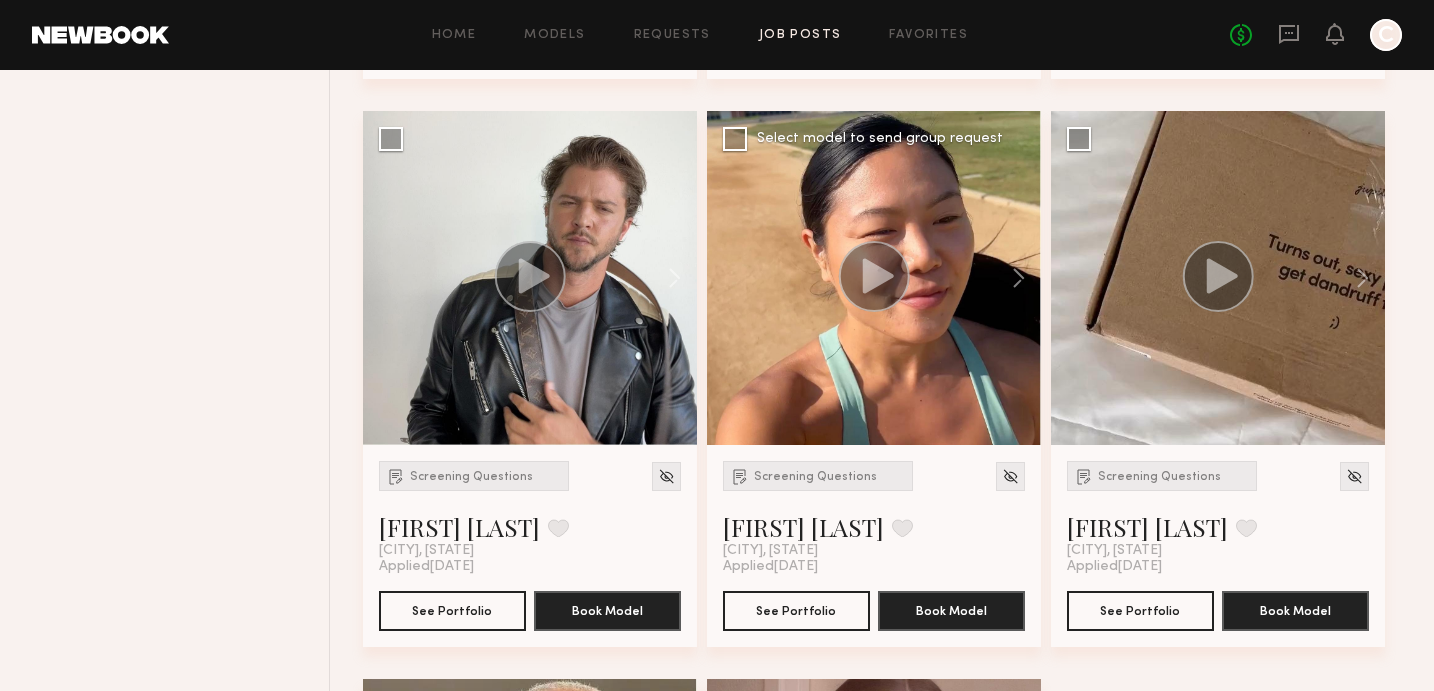 click 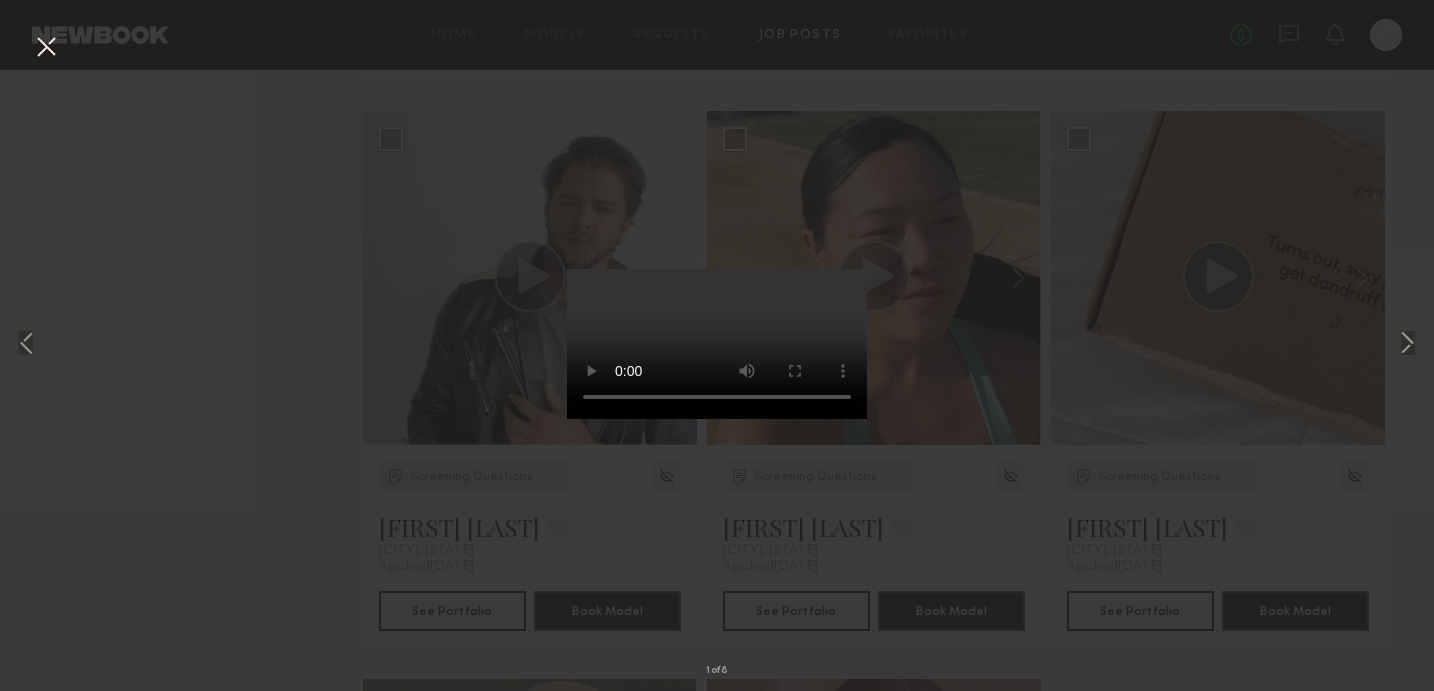 click on "1  of  8" at bounding box center [717, 345] 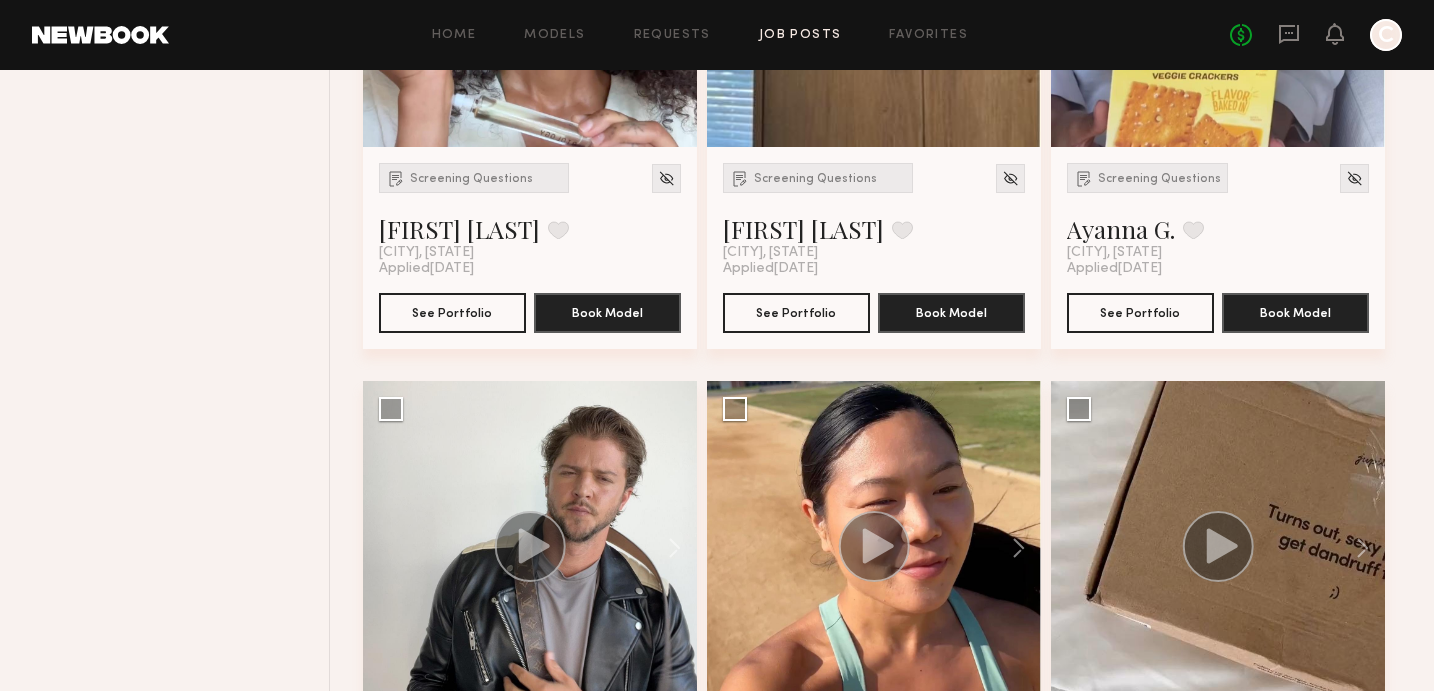 scroll, scrollTop: 1078, scrollLeft: 0, axis: vertical 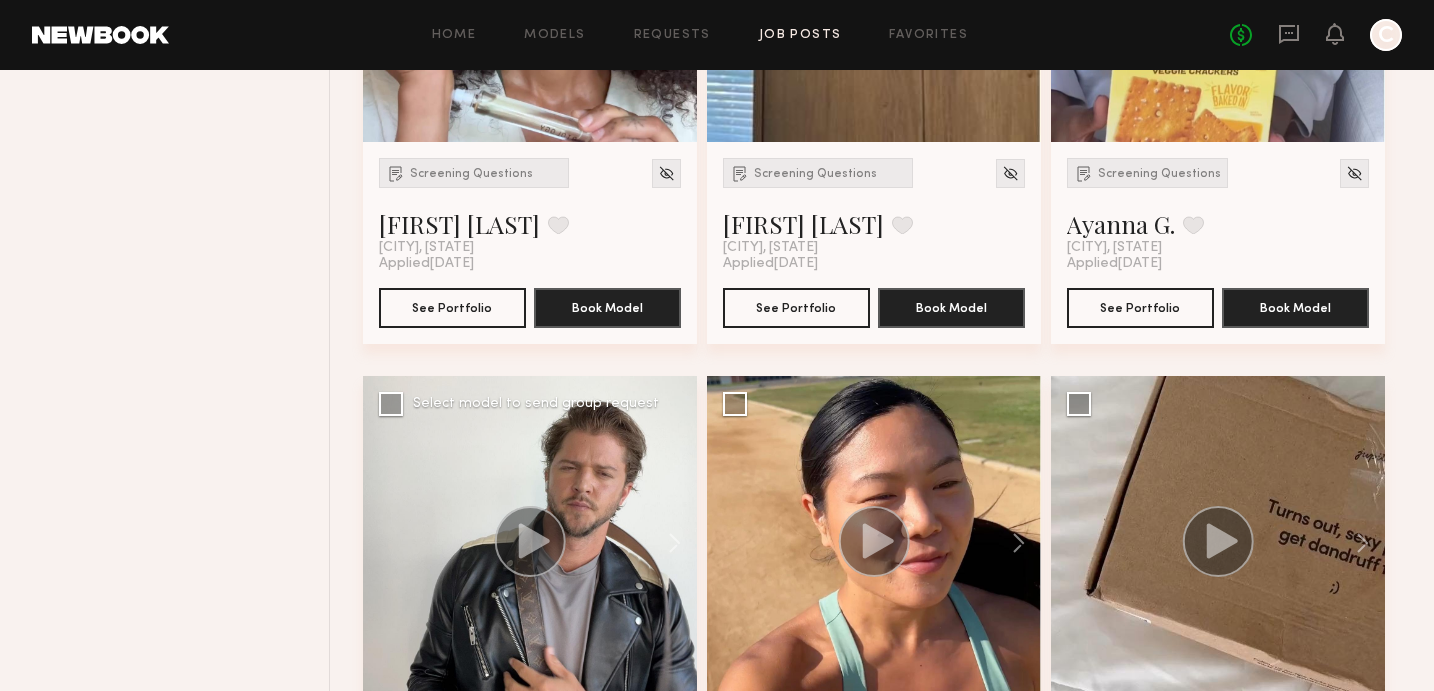 click 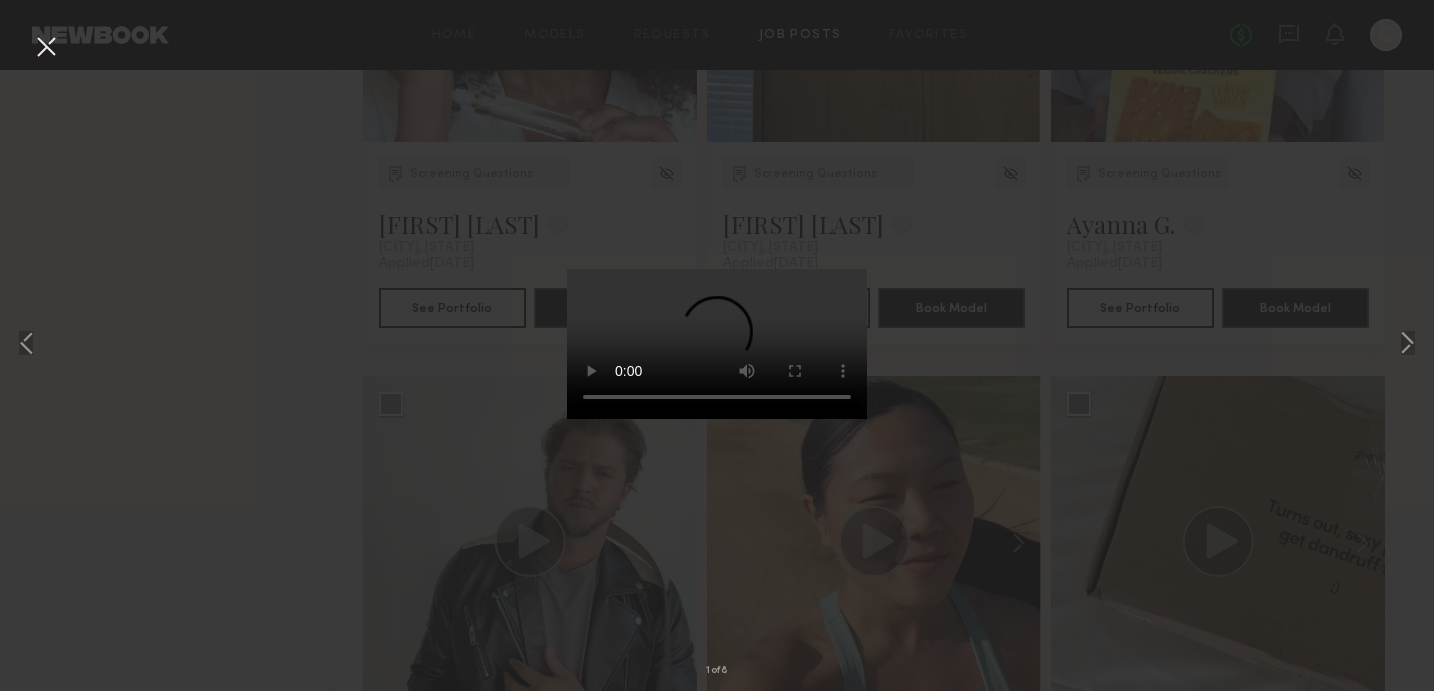 type 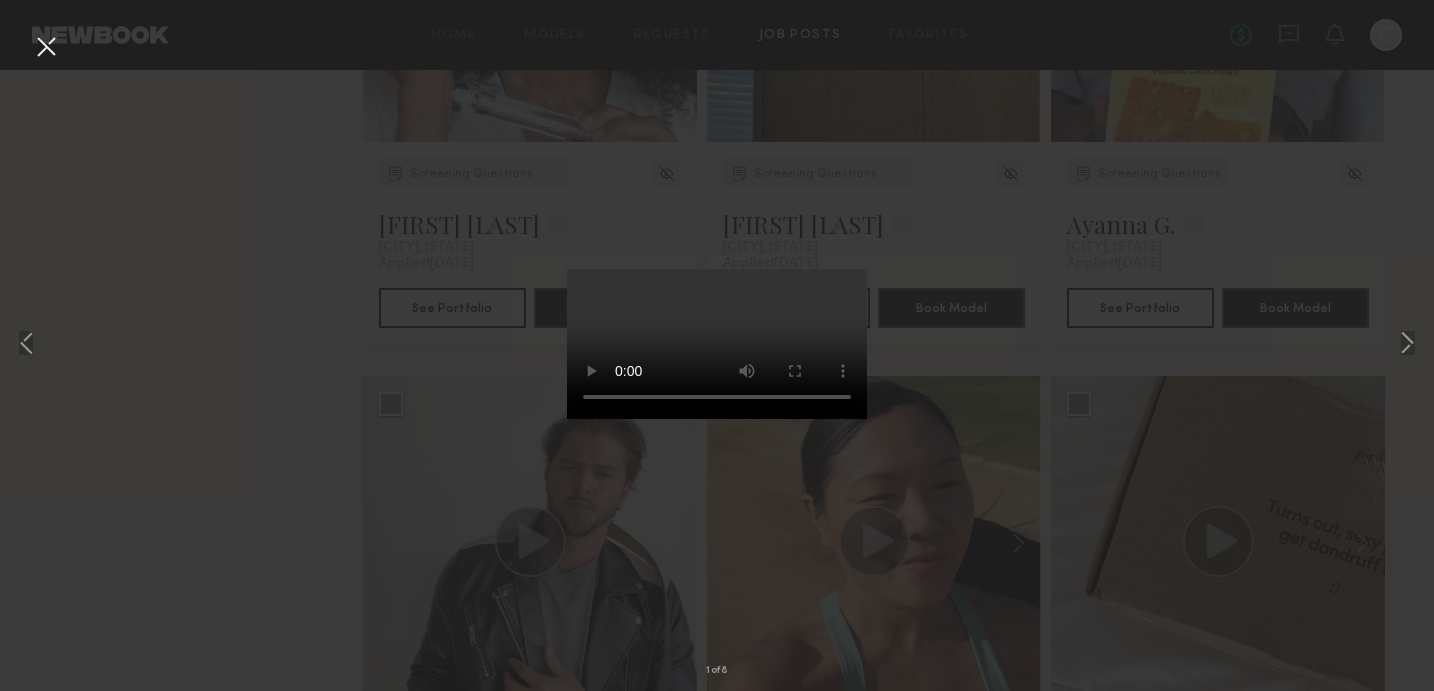 click on "1  of  8" at bounding box center (717, 345) 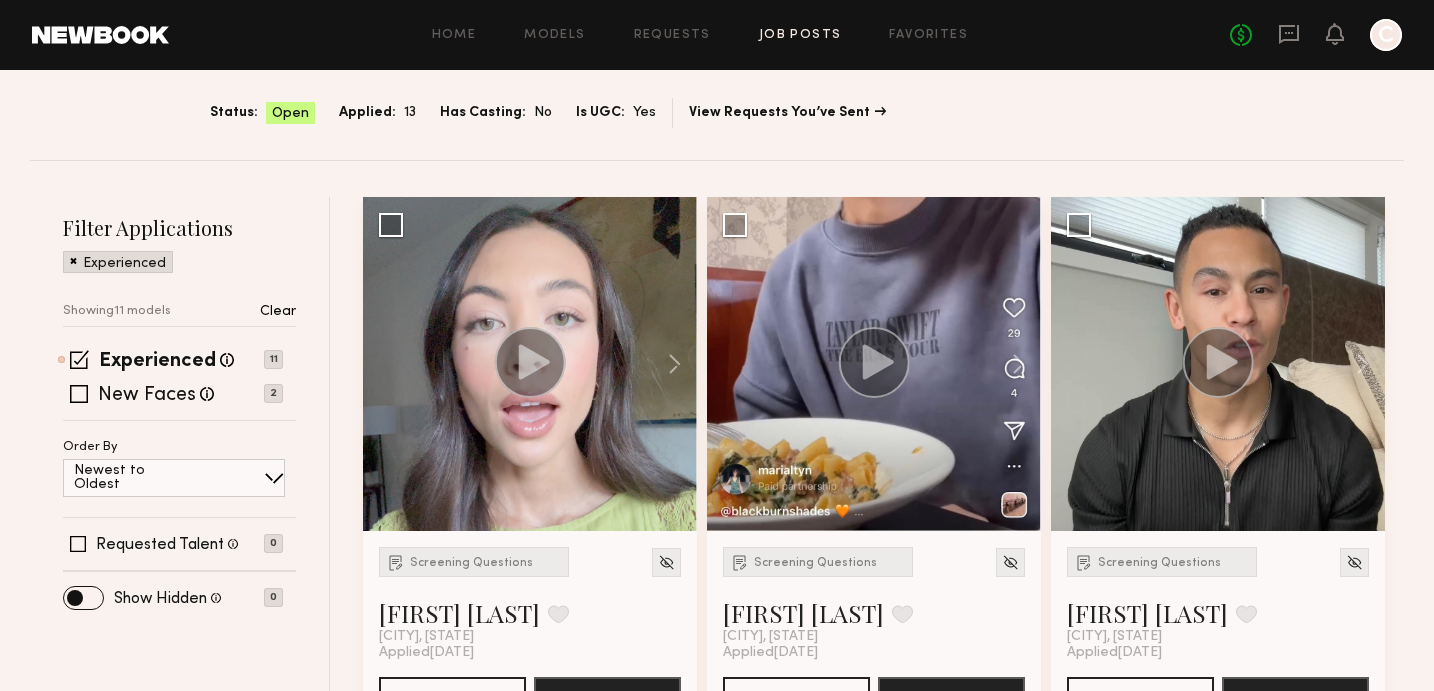 scroll, scrollTop: 0, scrollLeft: 0, axis: both 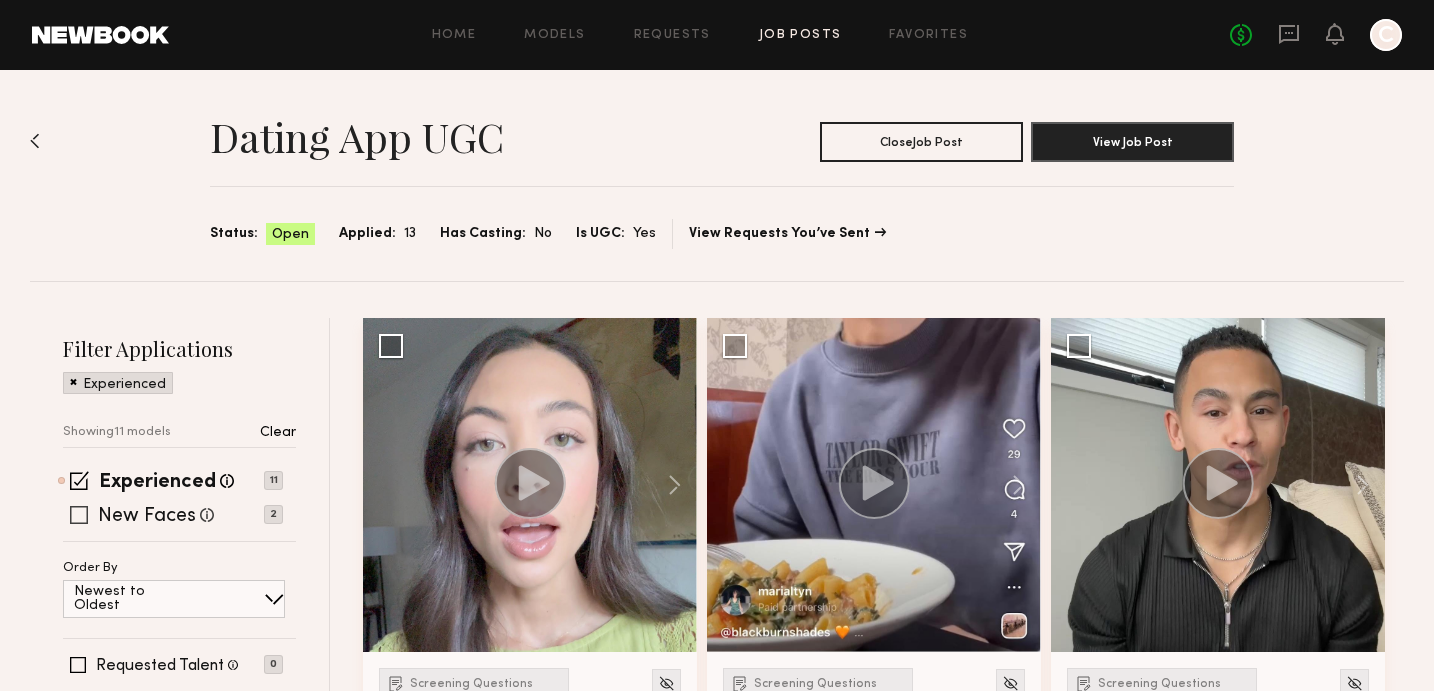 click on "New Faces" 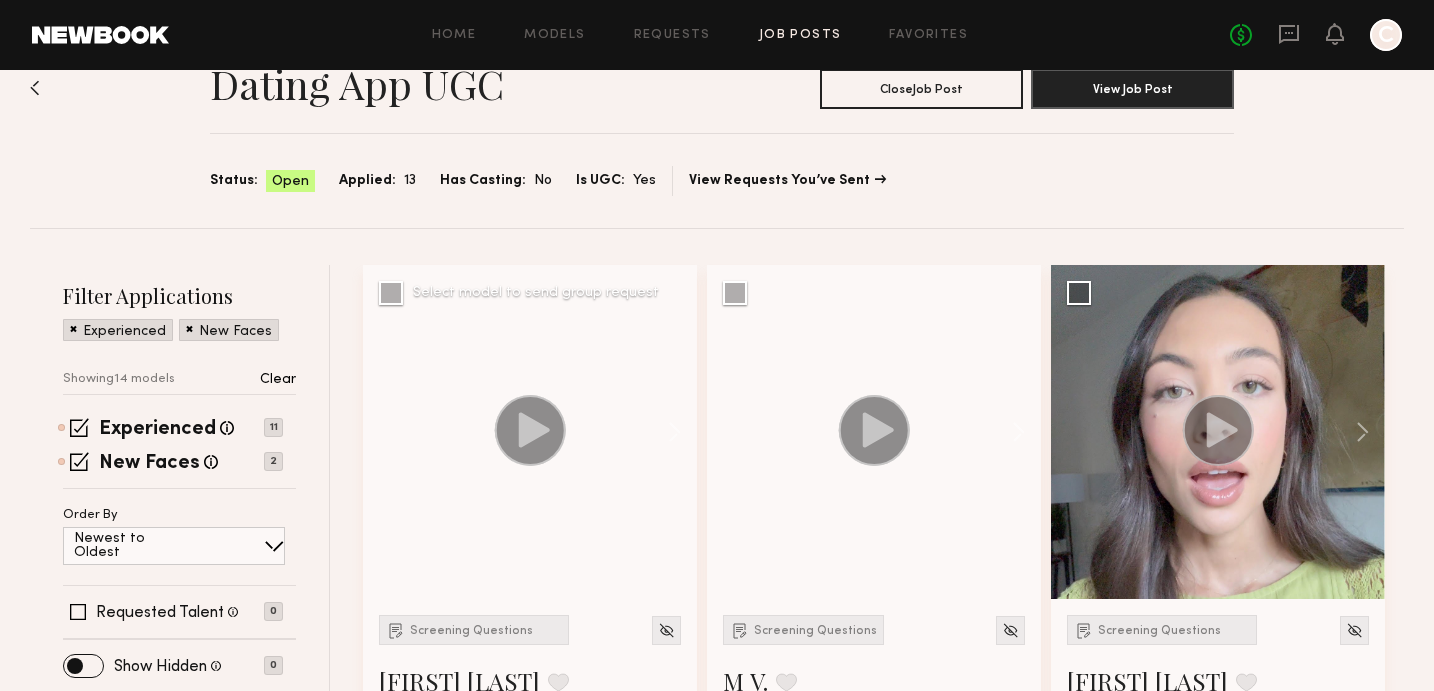 scroll, scrollTop: 0, scrollLeft: 0, axis: both 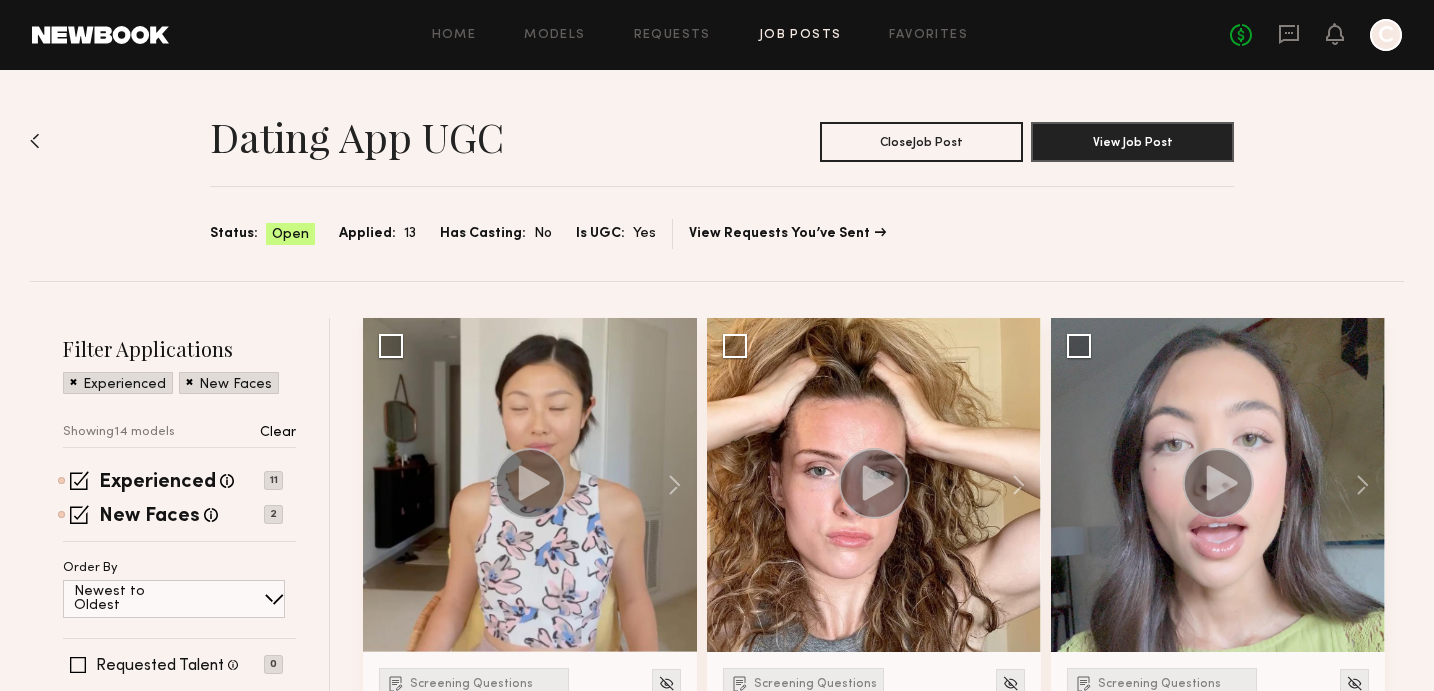 click 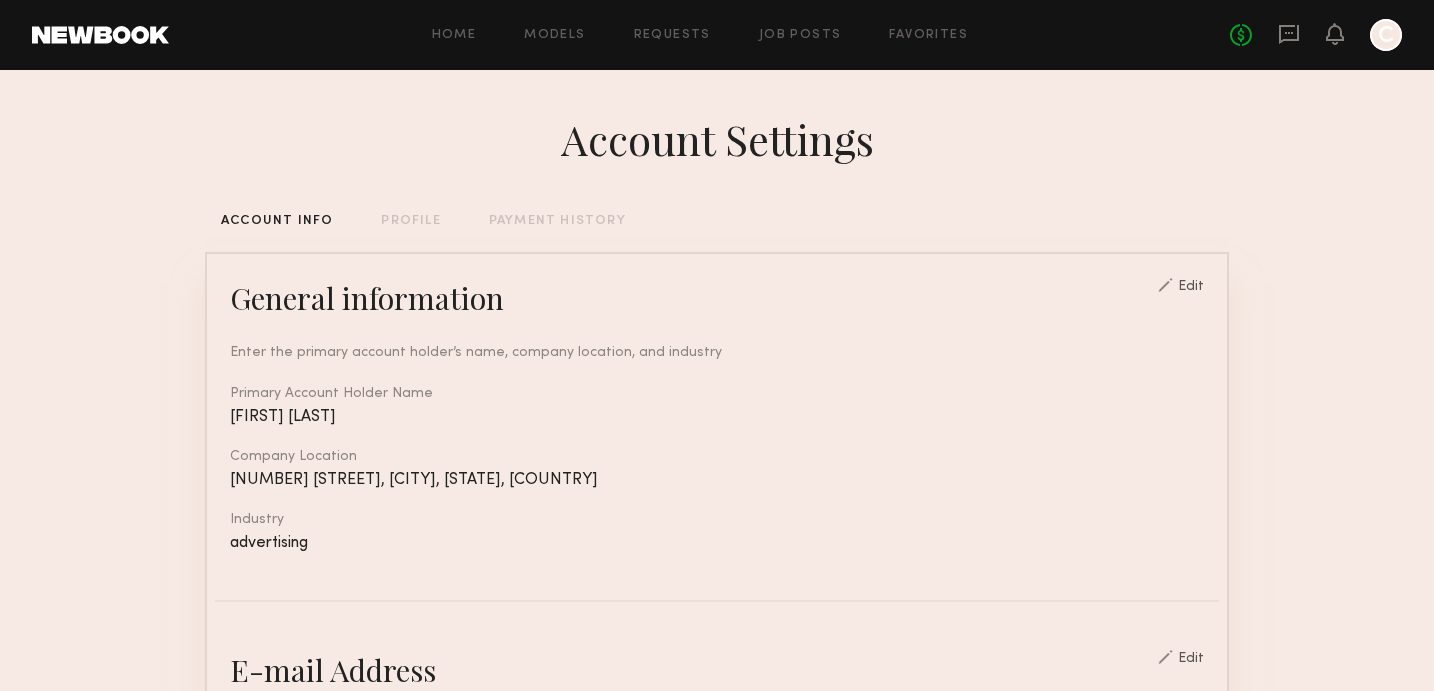 click 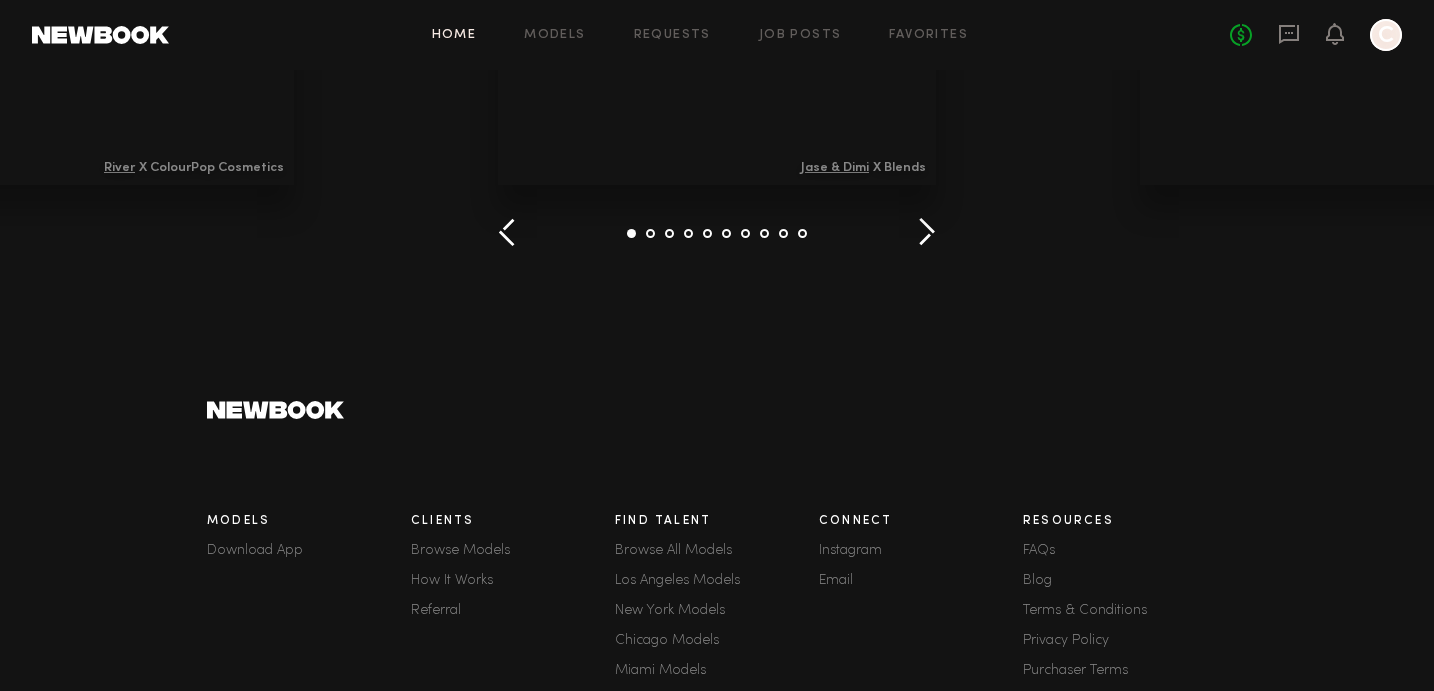 scroll, scrollTop: 2784, scrollLeft: 0, axis: vertical 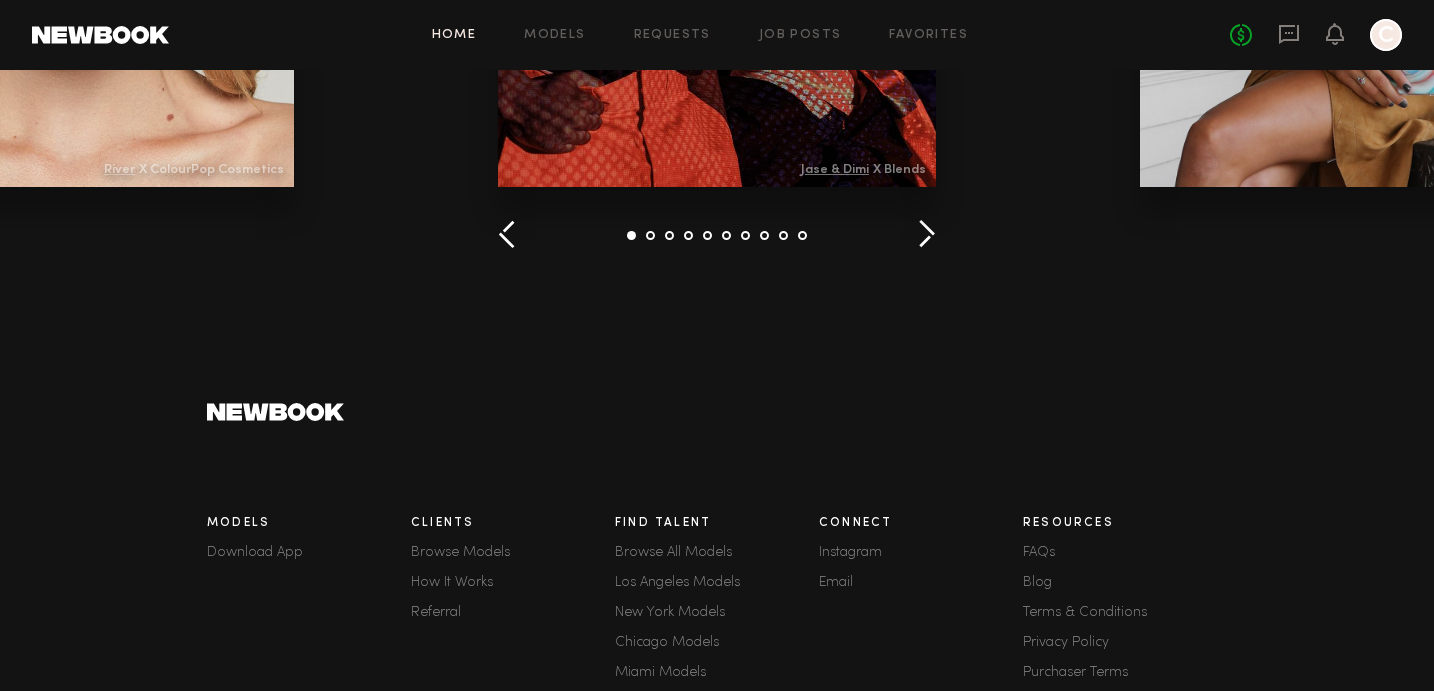 click on "How It Works" 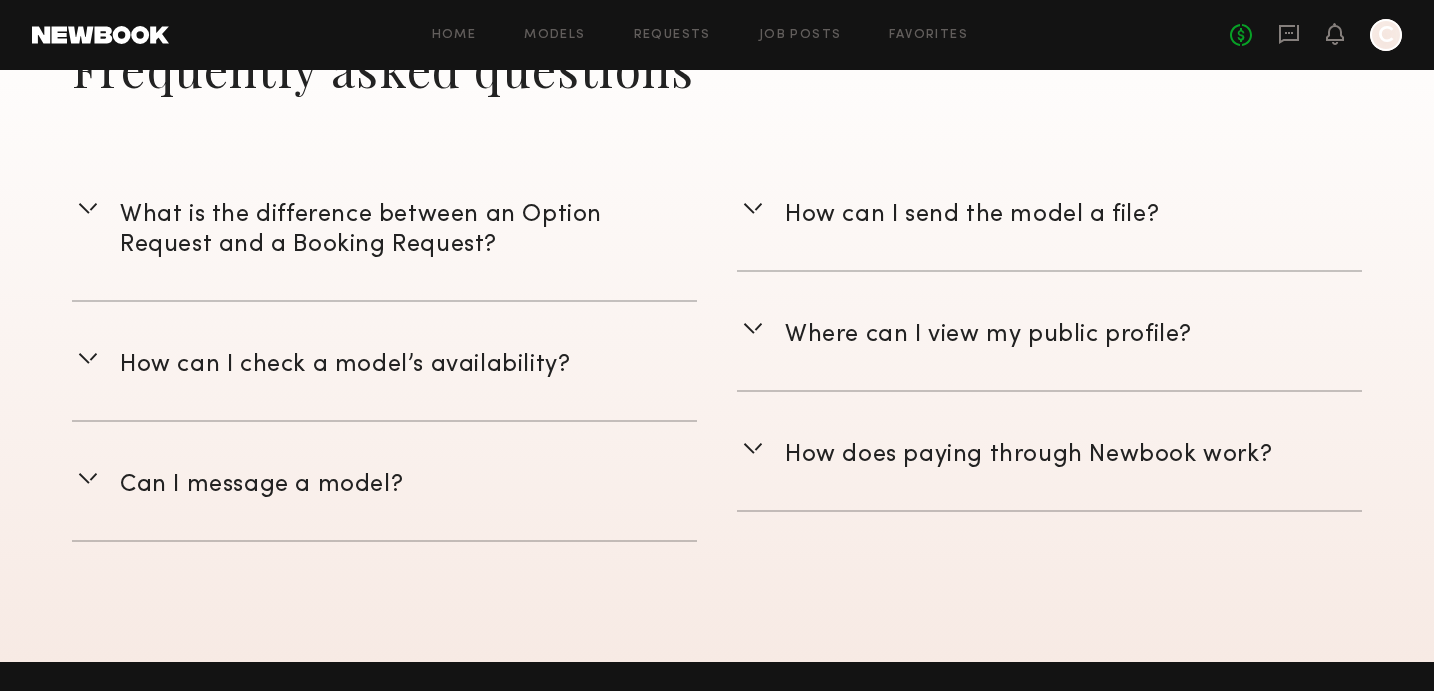 scroll, scrollTop: 2896, scrollLeft: 0, axis: vertical 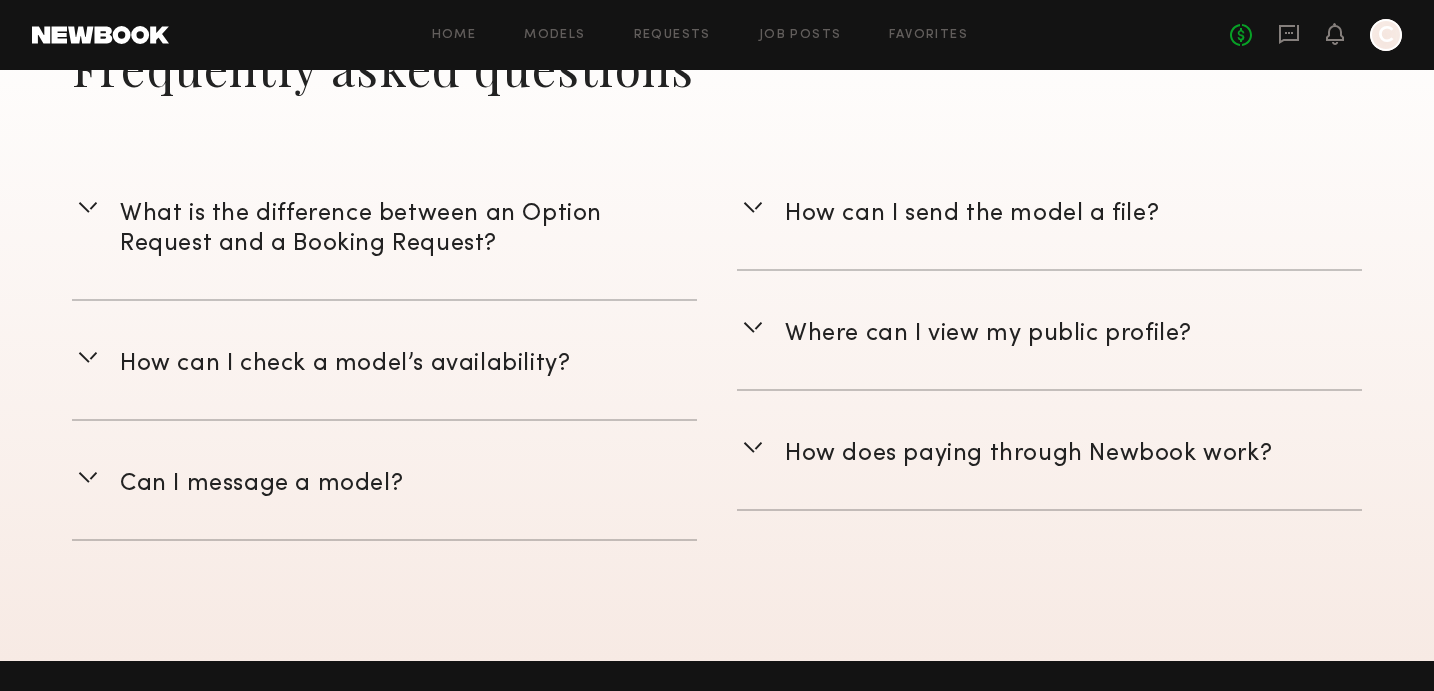 click on "How does paying through Newbook work?" 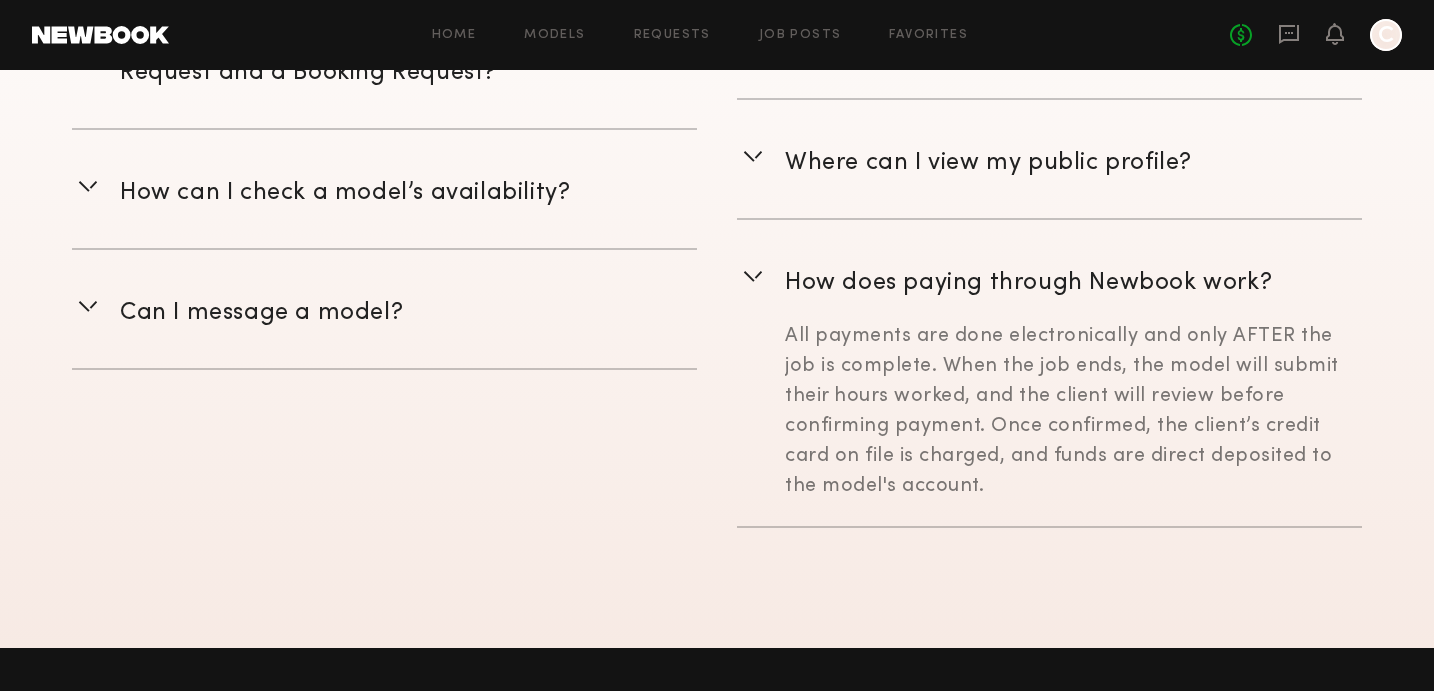 scroll, scrollTop: 3076, scrollLeft: 0, axis: vertical 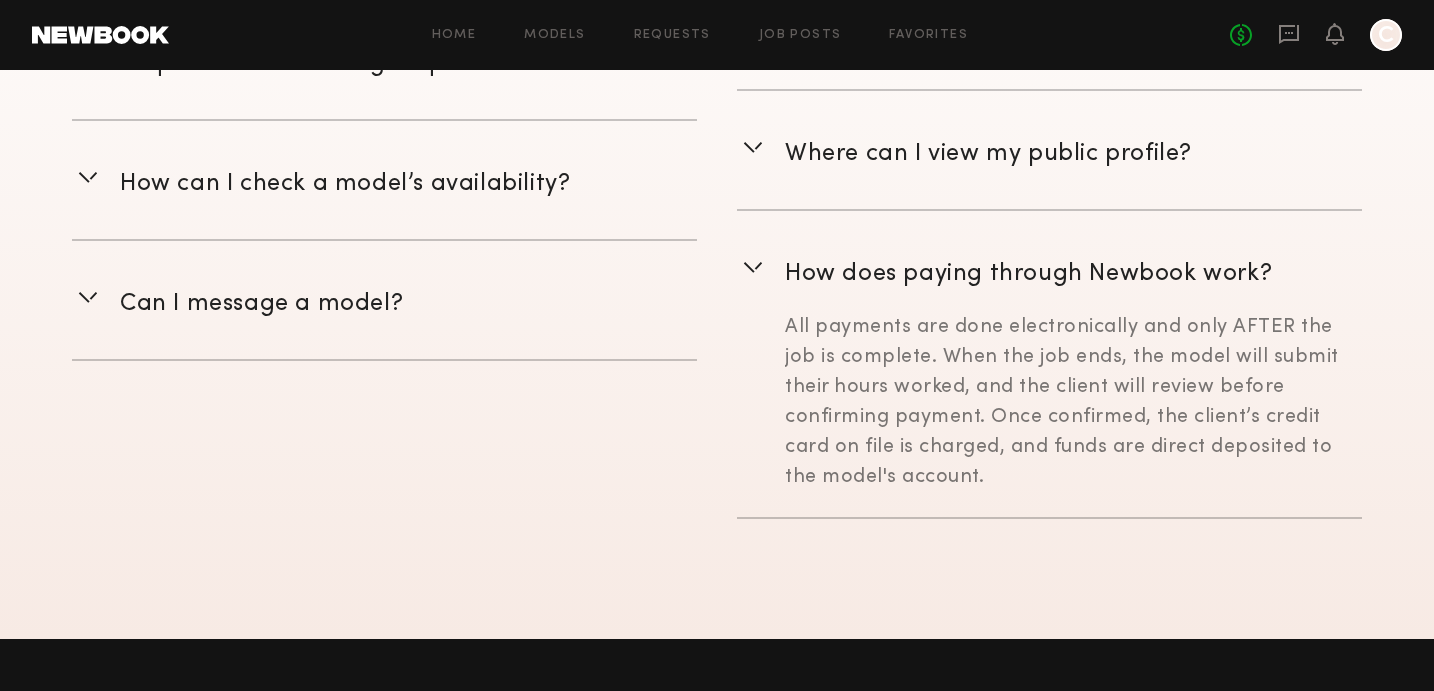 click 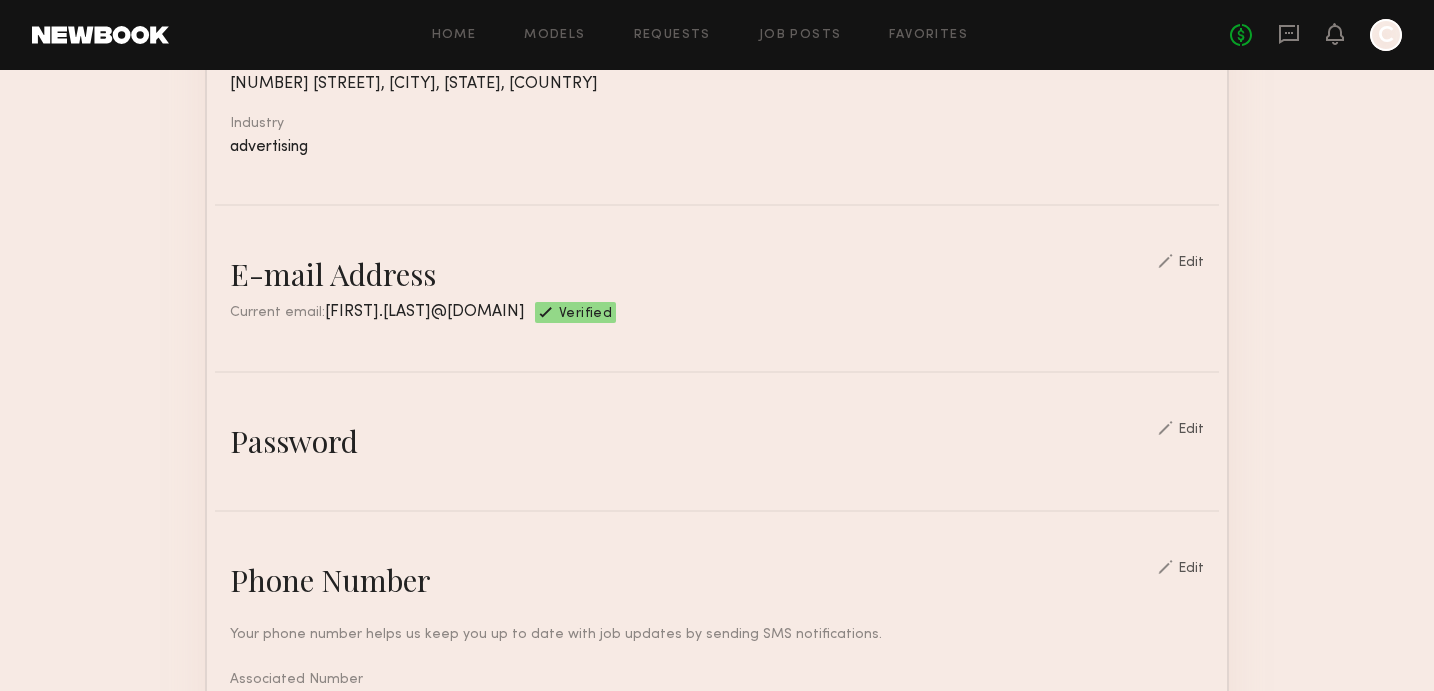 scroll, scrollTop: 405, scrollLeft: 0, axis: vertical 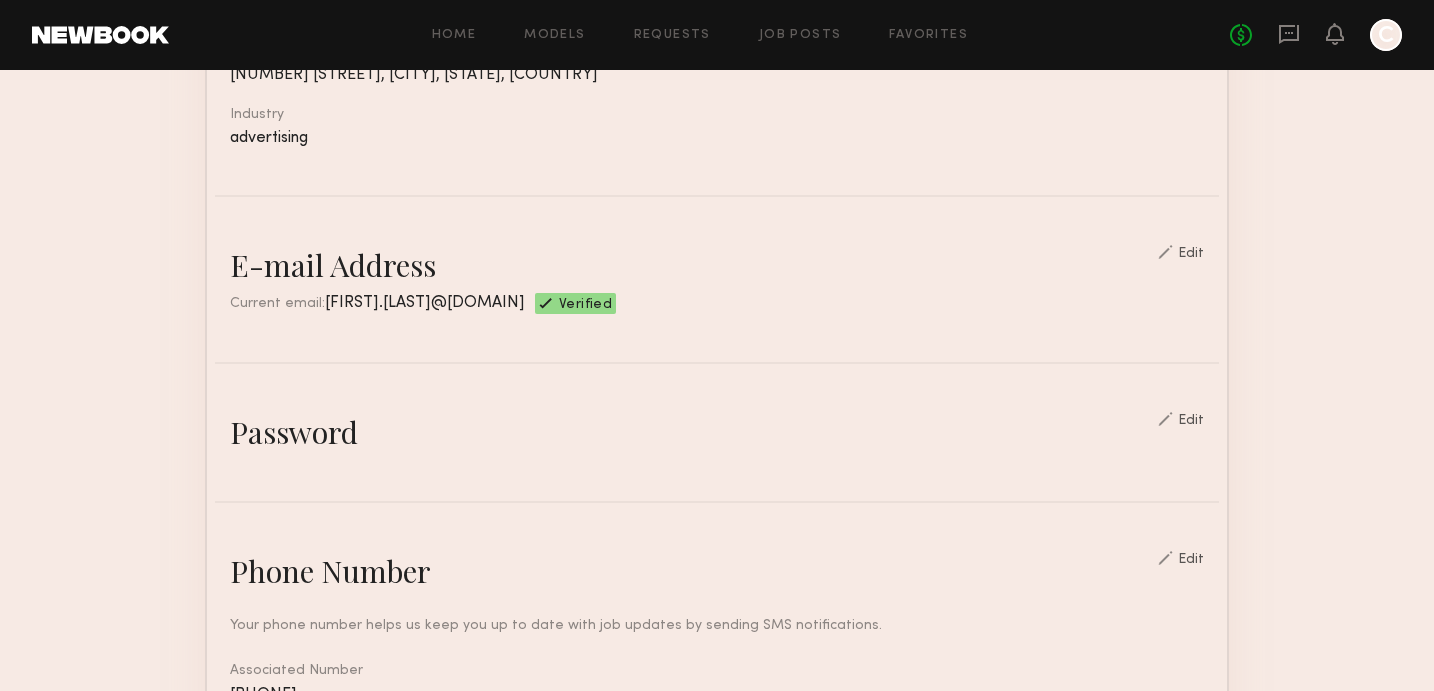 click on "Edit" 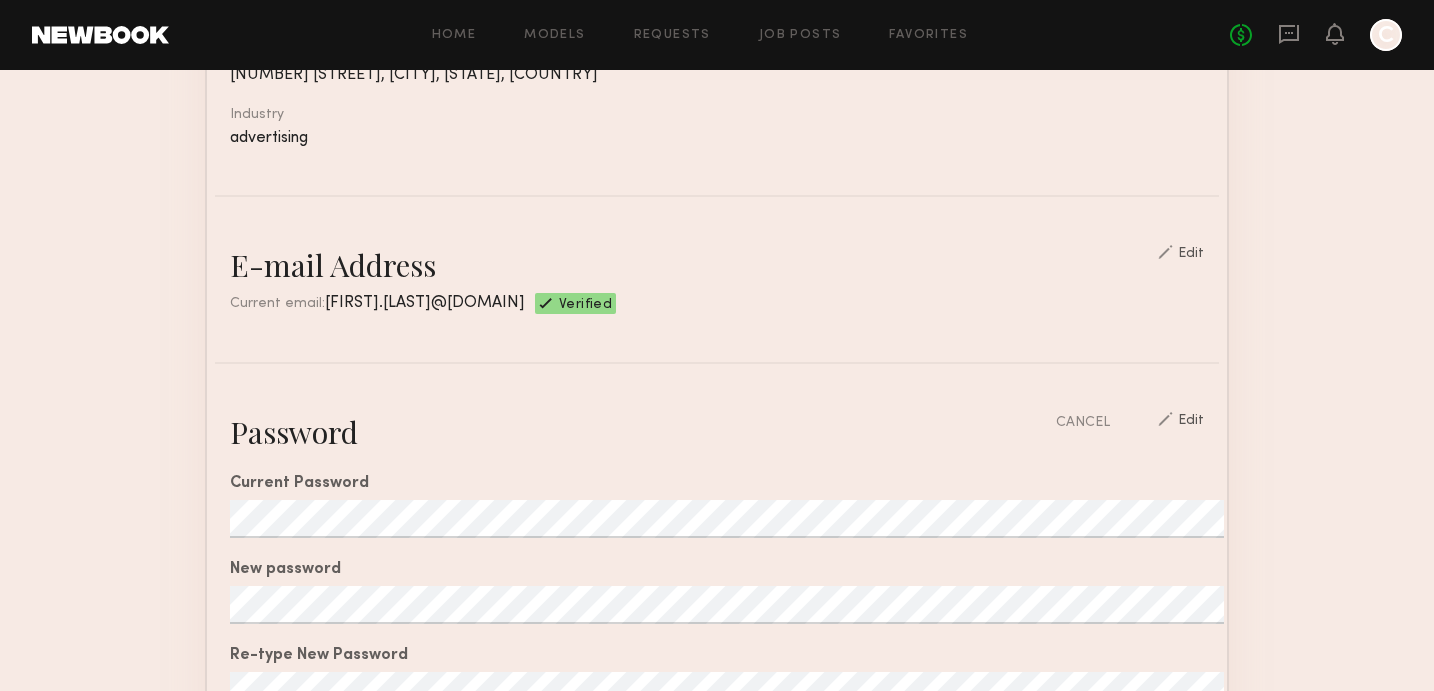 click on "CANCEL" 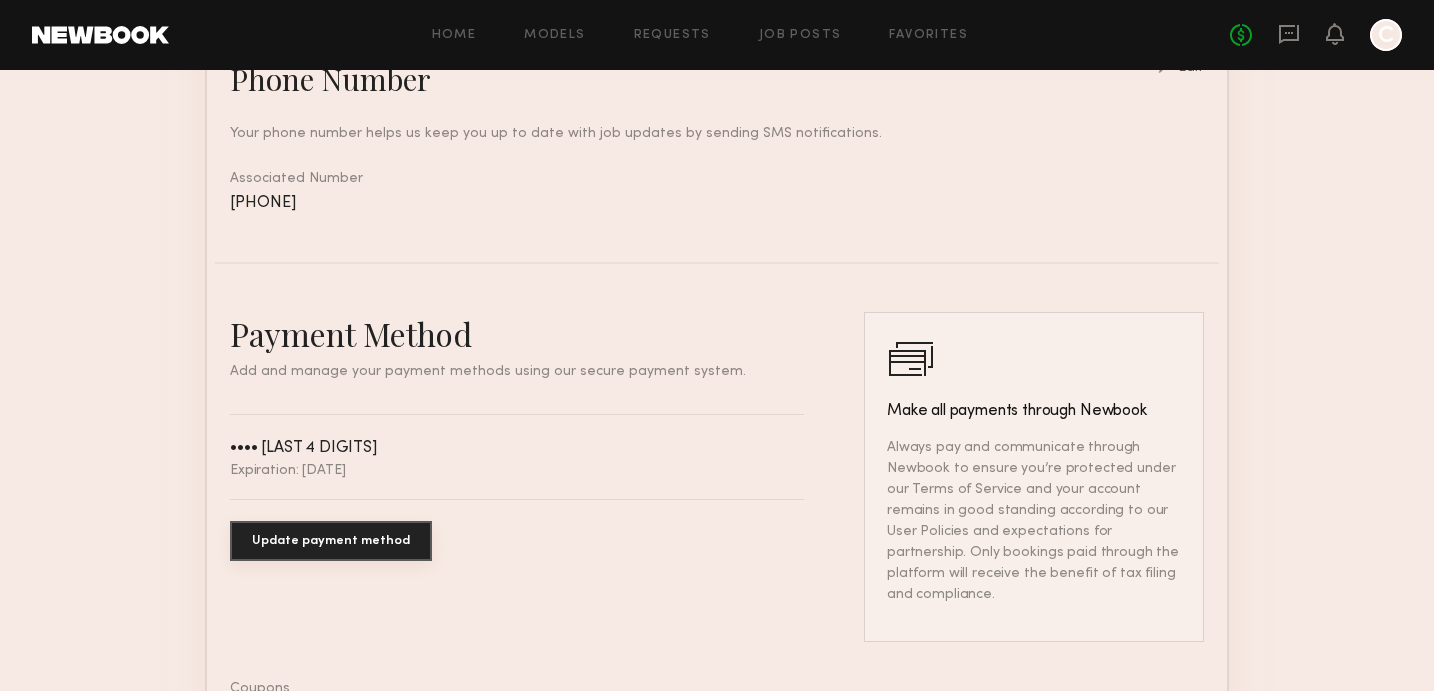 scroll, scrollTop: 1156, scrollLeft: 0, axis: vertical 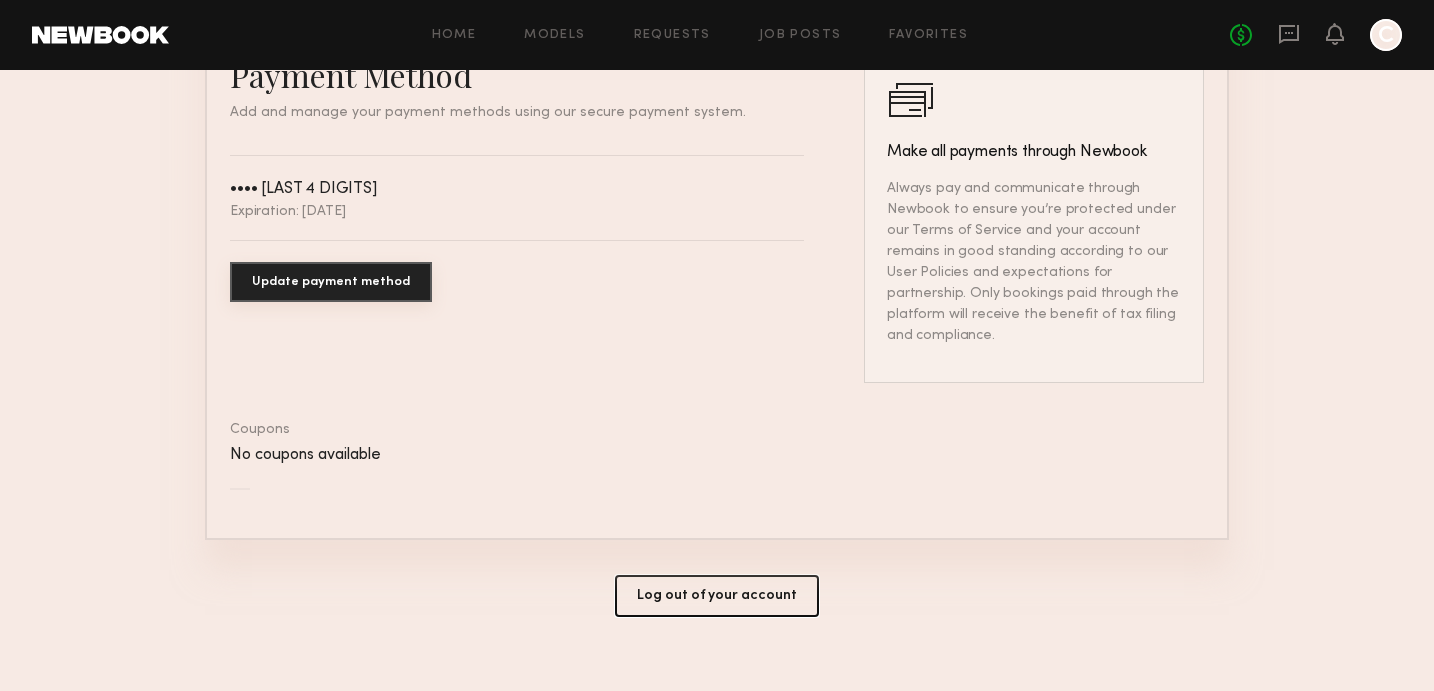 click on "Log out of your account" 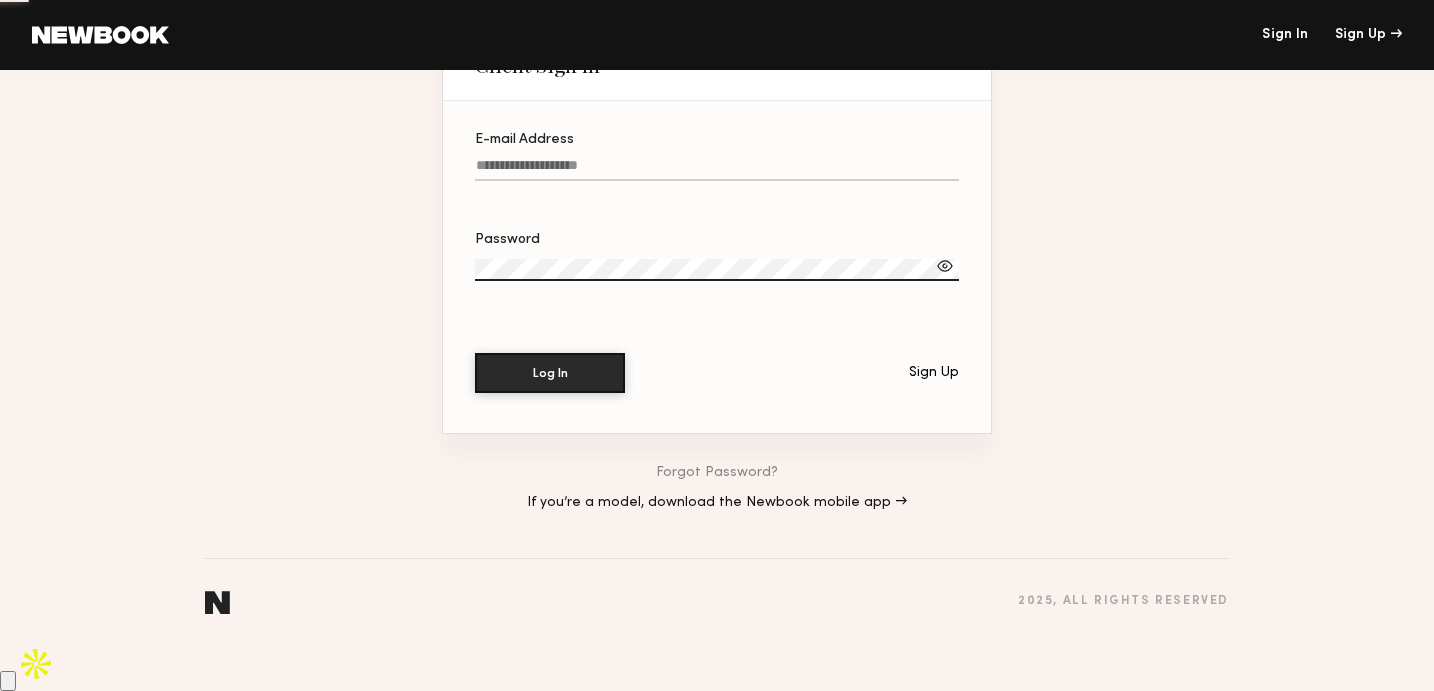 scroll, scrollTop: 0, scrollLeft: 0, axis: both 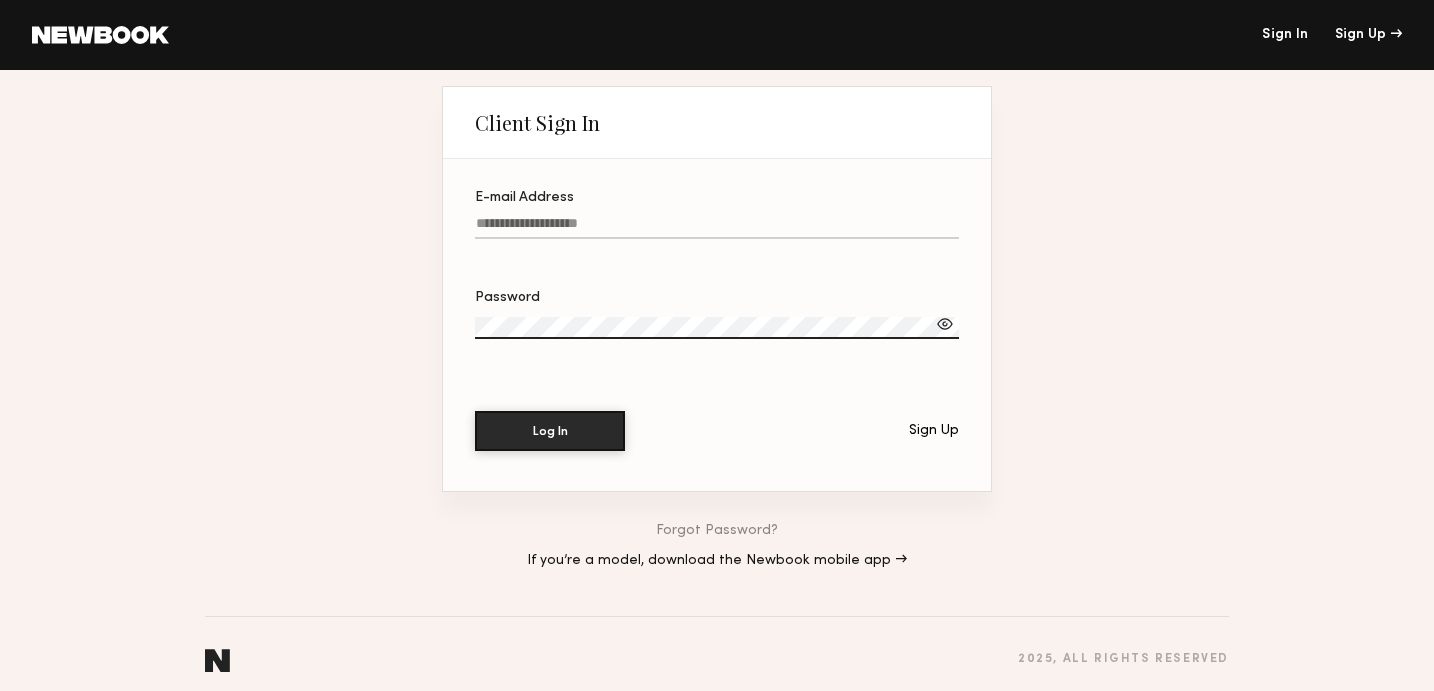 click on "E-mail Address" 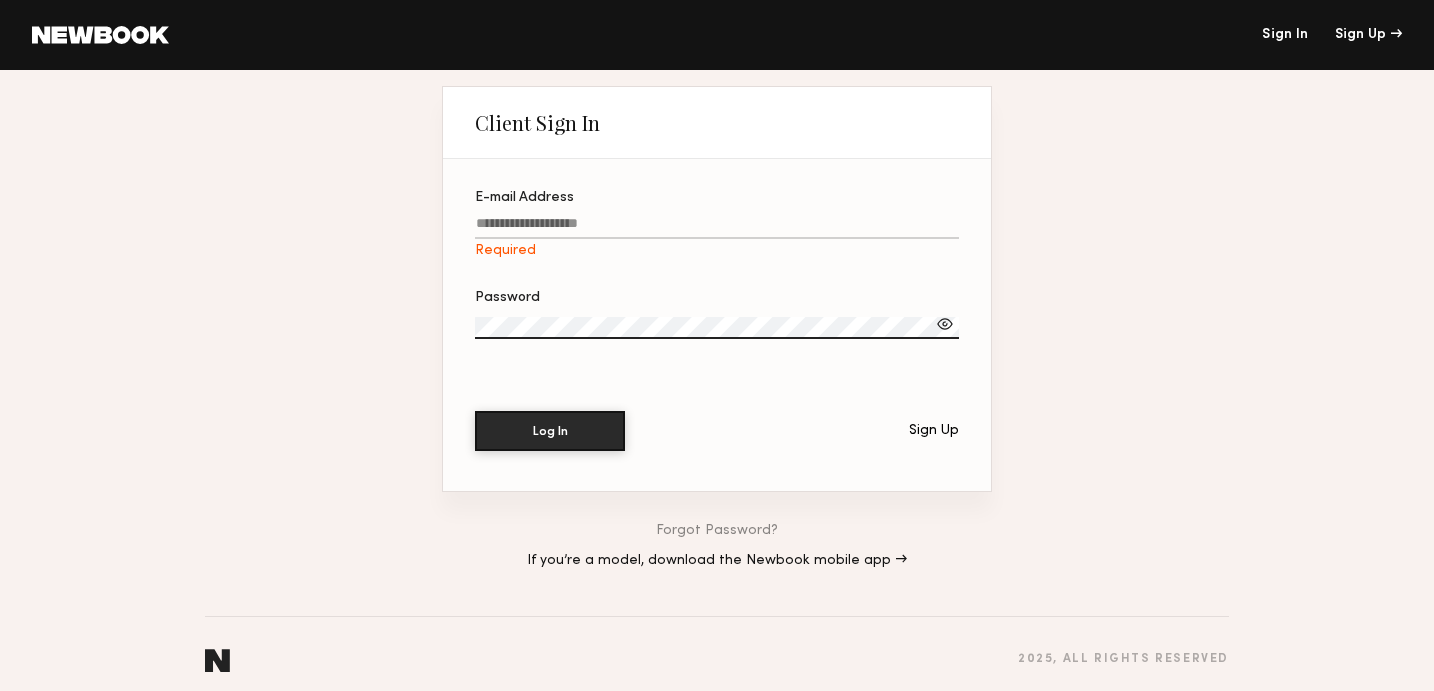 type on "**********" 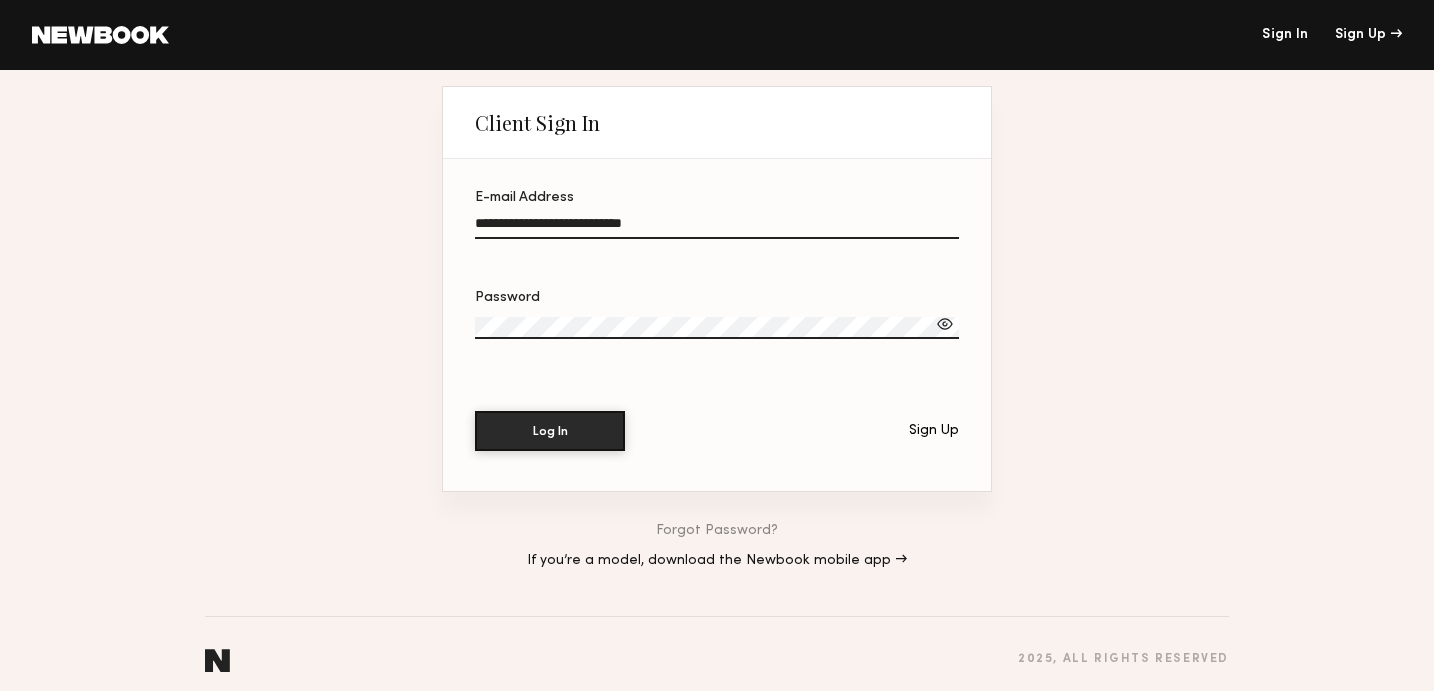 click 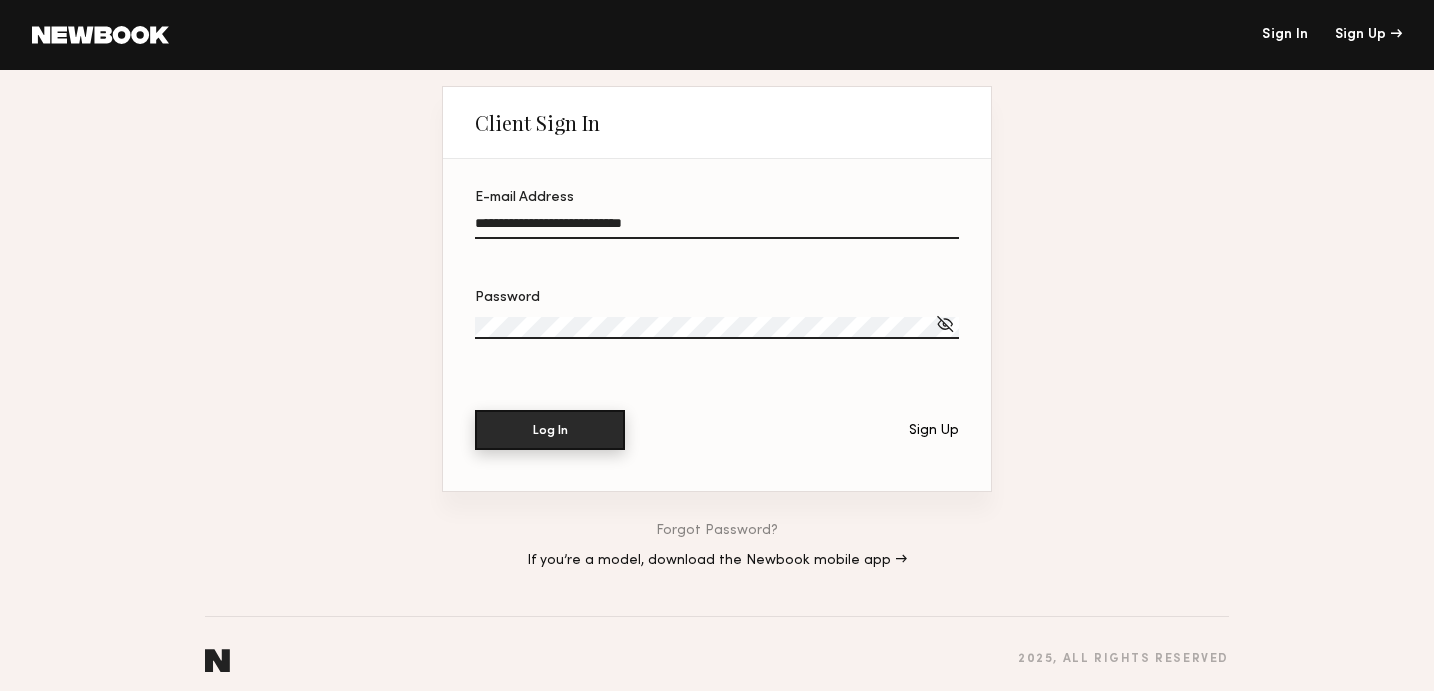 click on "Log In" 